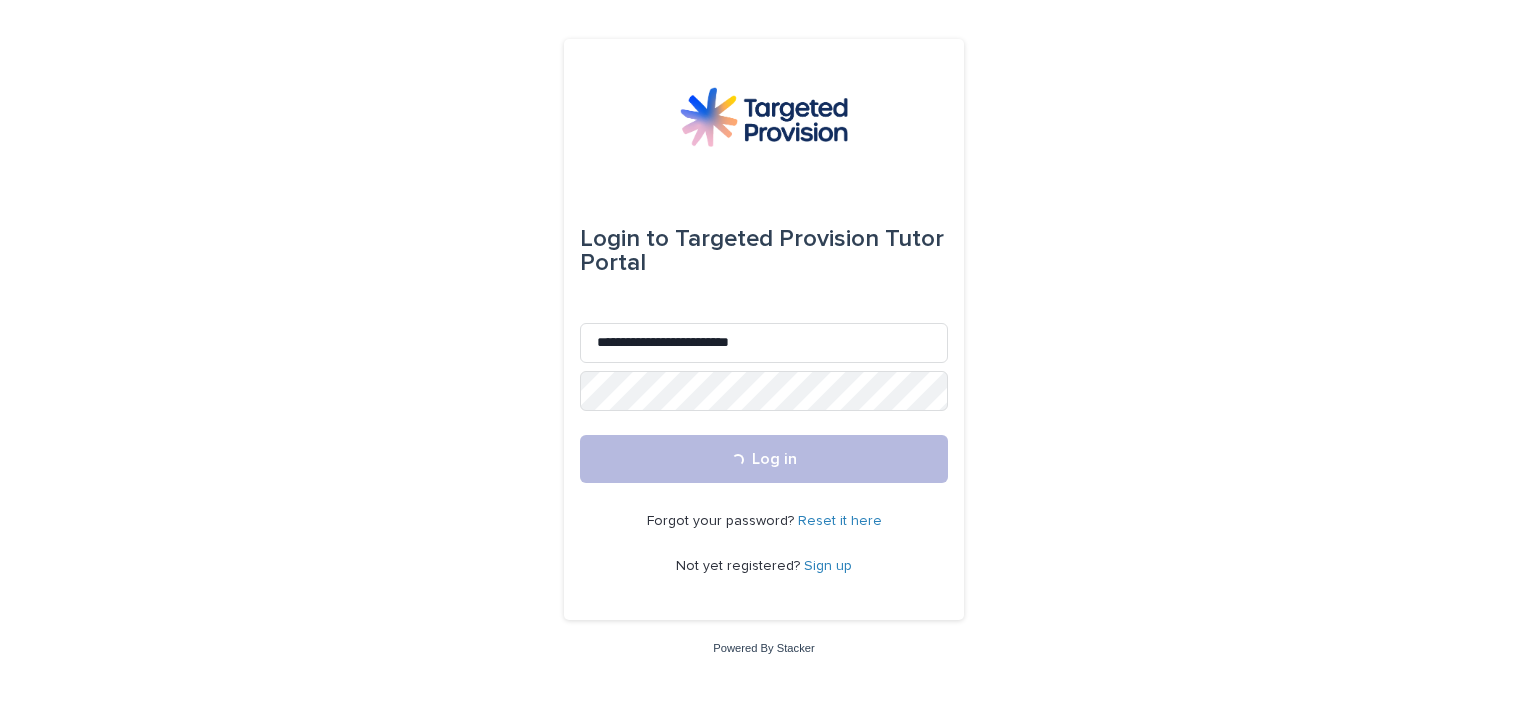 scroll, scrollTop: 0, scrollLeft: 0, axis: both 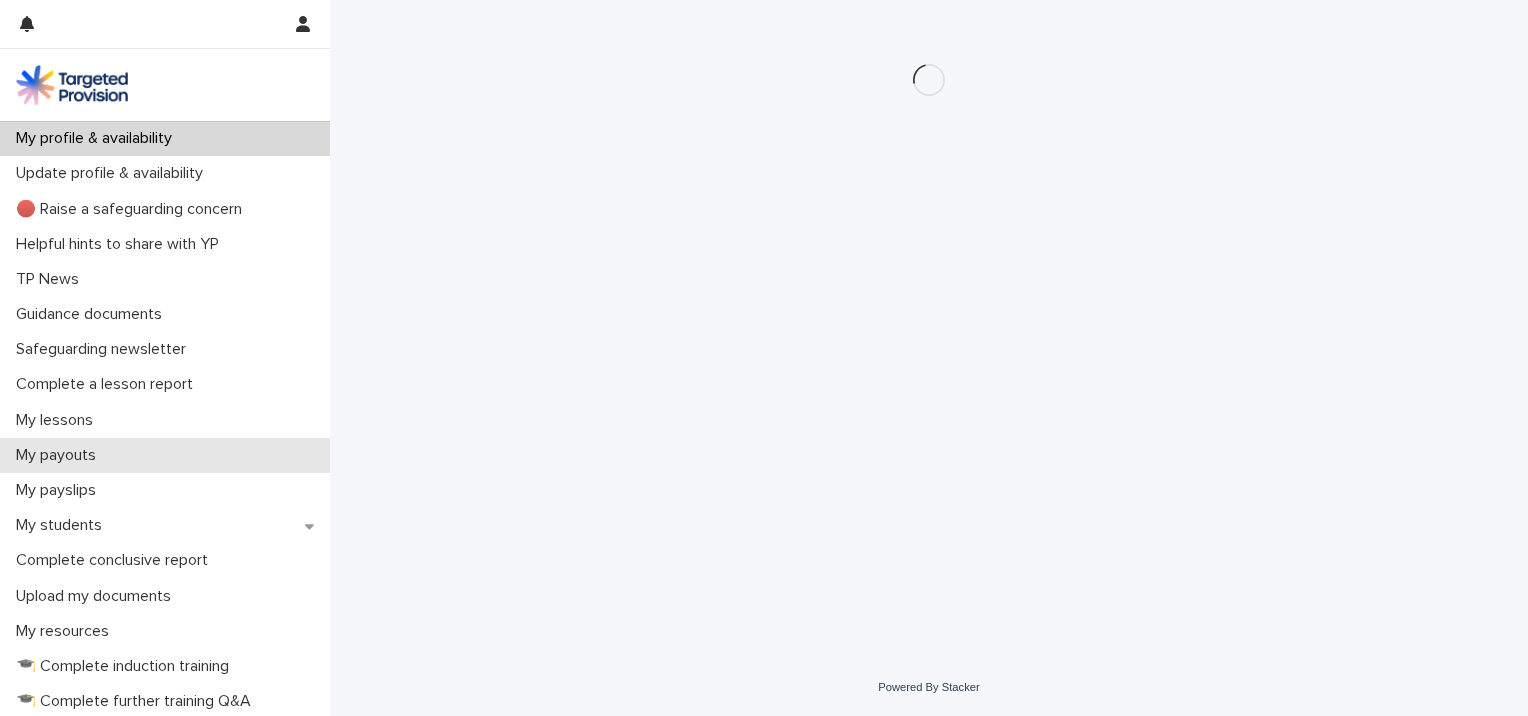 click on "My payouts" at bounding box center [60, 455] 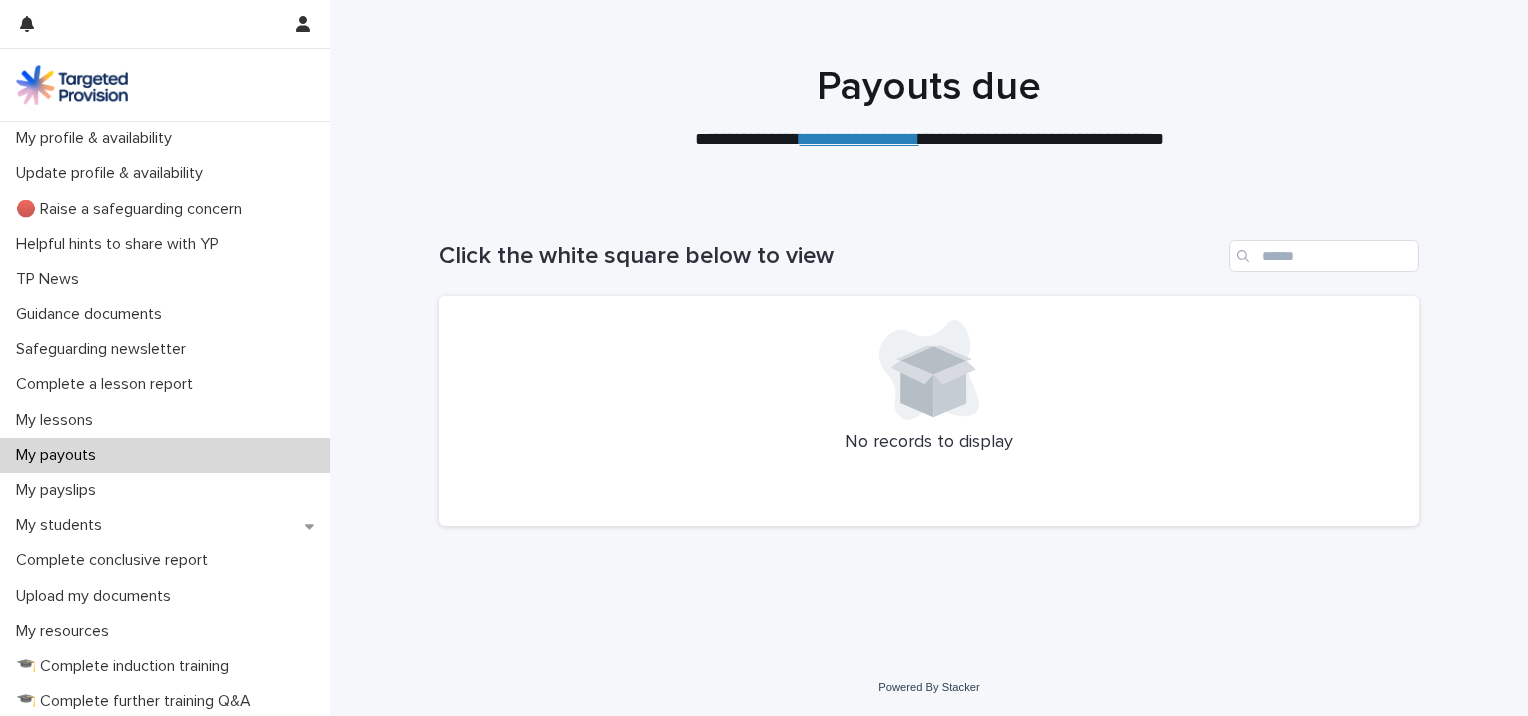 click on "My payouts" at bounding box center (60, 455) 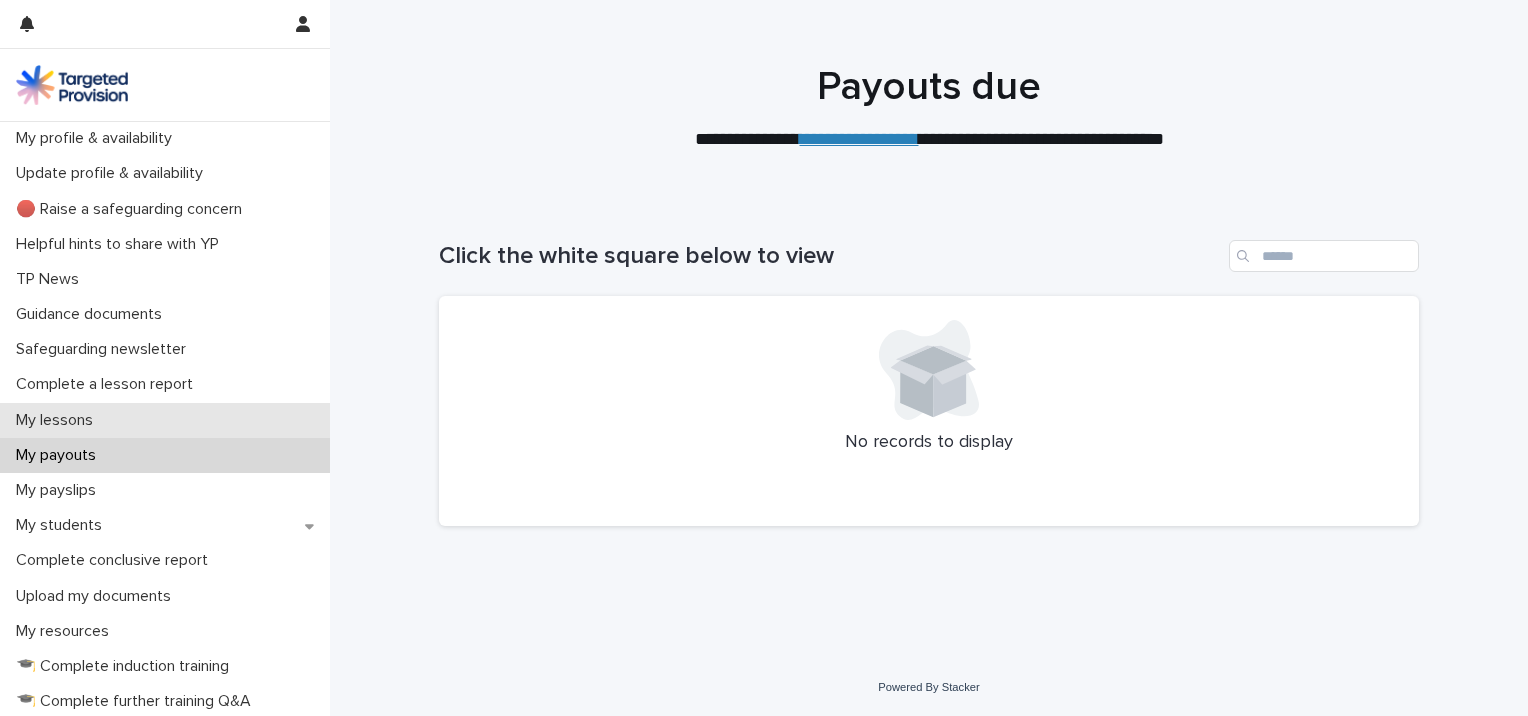 click on "My lessons" at bounding box center [58, 420] 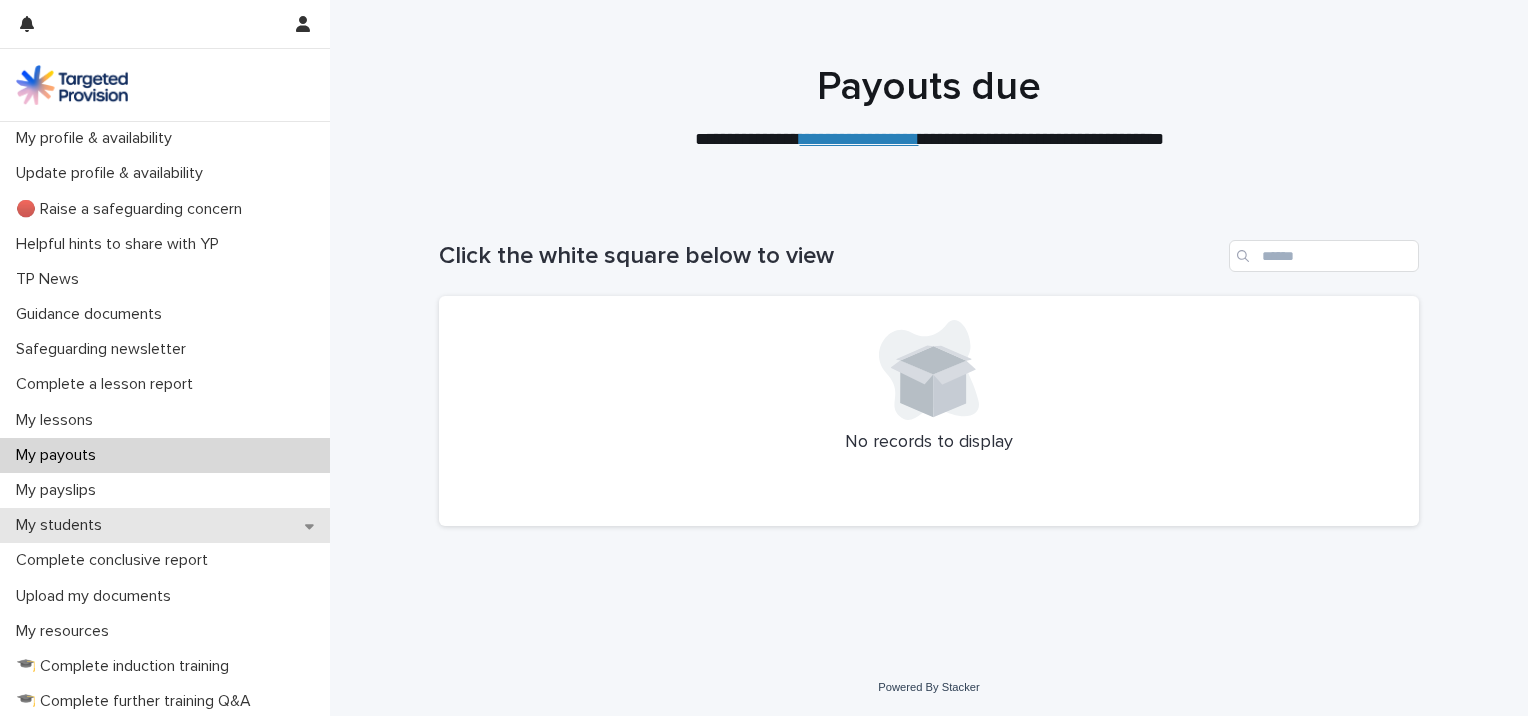 click on "My students" at bounding box center [63, 525] 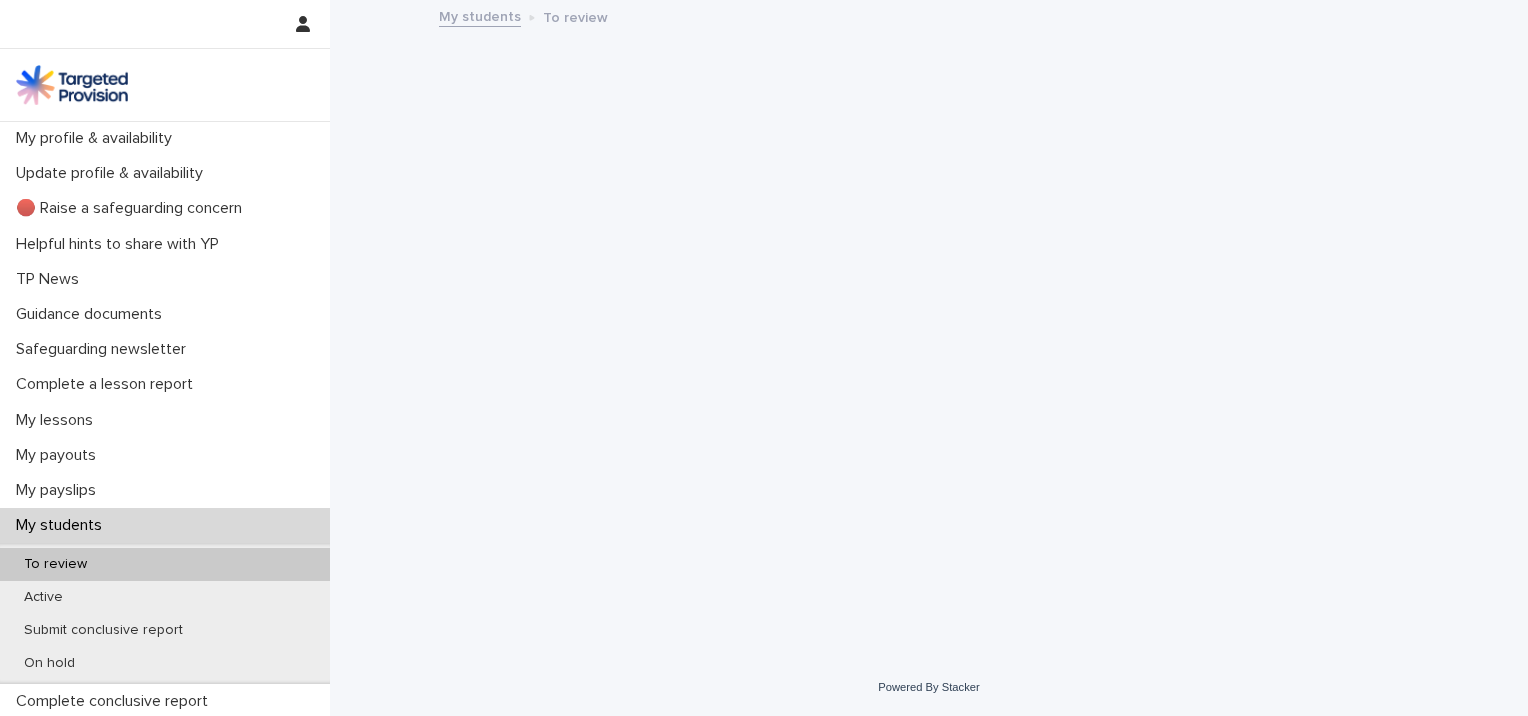 scroll, scrollTop: 0, scrollLeft: 0, axis: both 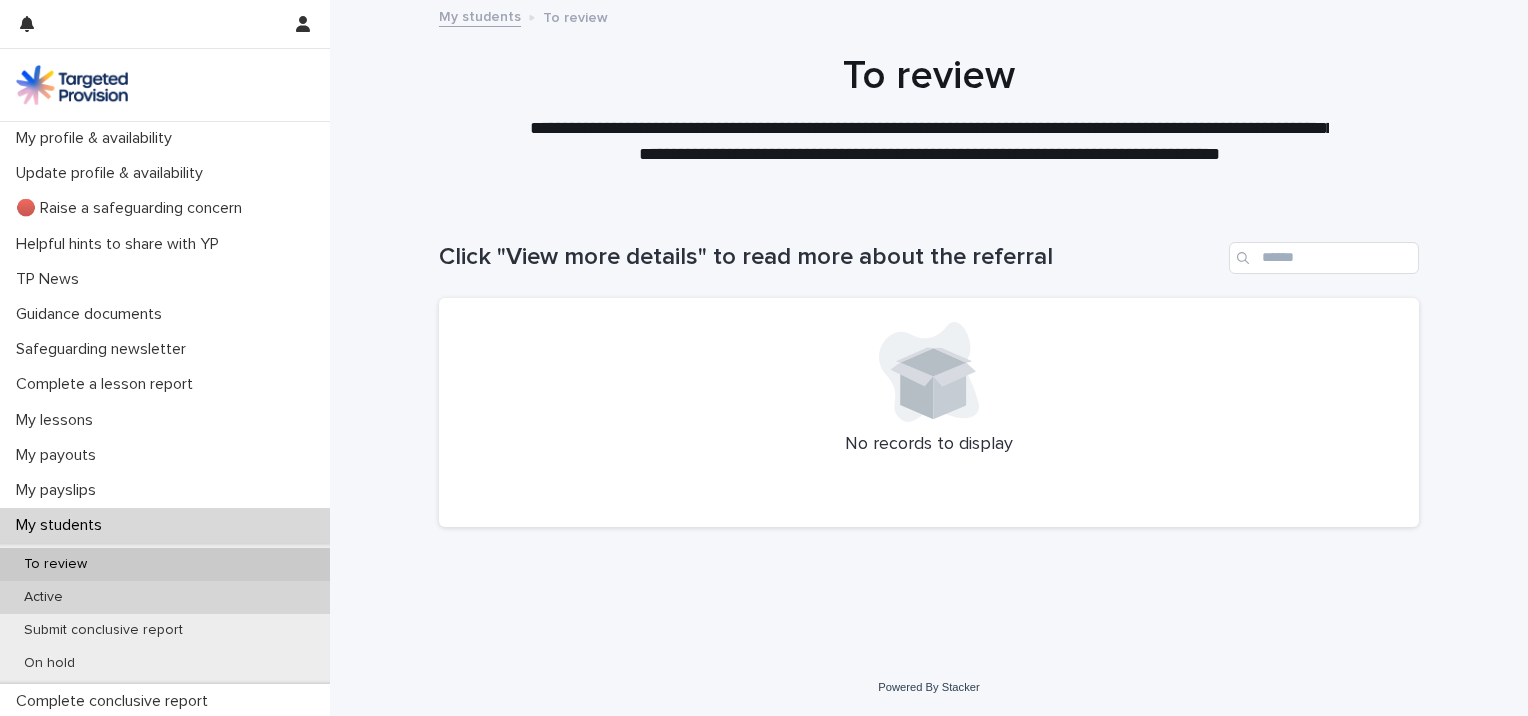 click on "Active" at bounding box center [43, 597] 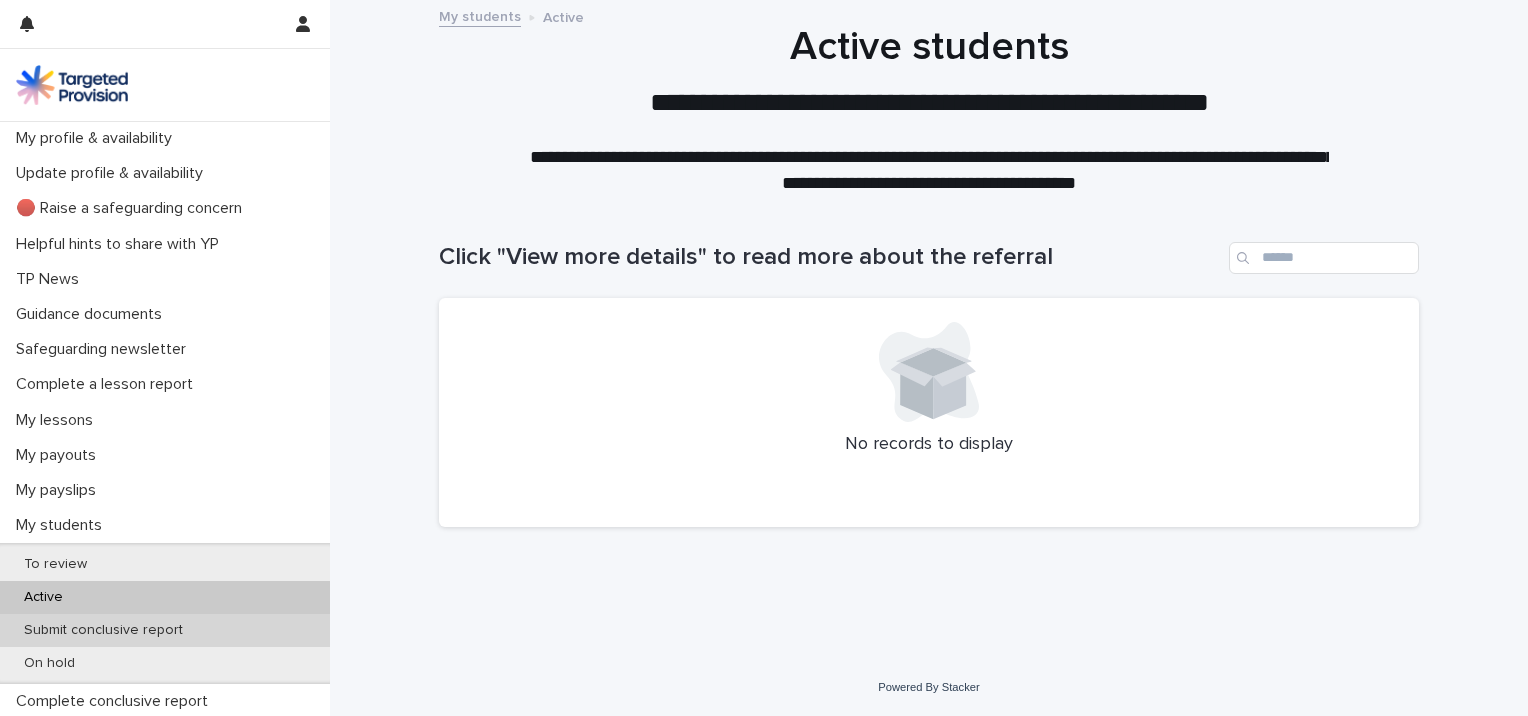 click on "Submit conclusive report" at bounding box center (103, 630) 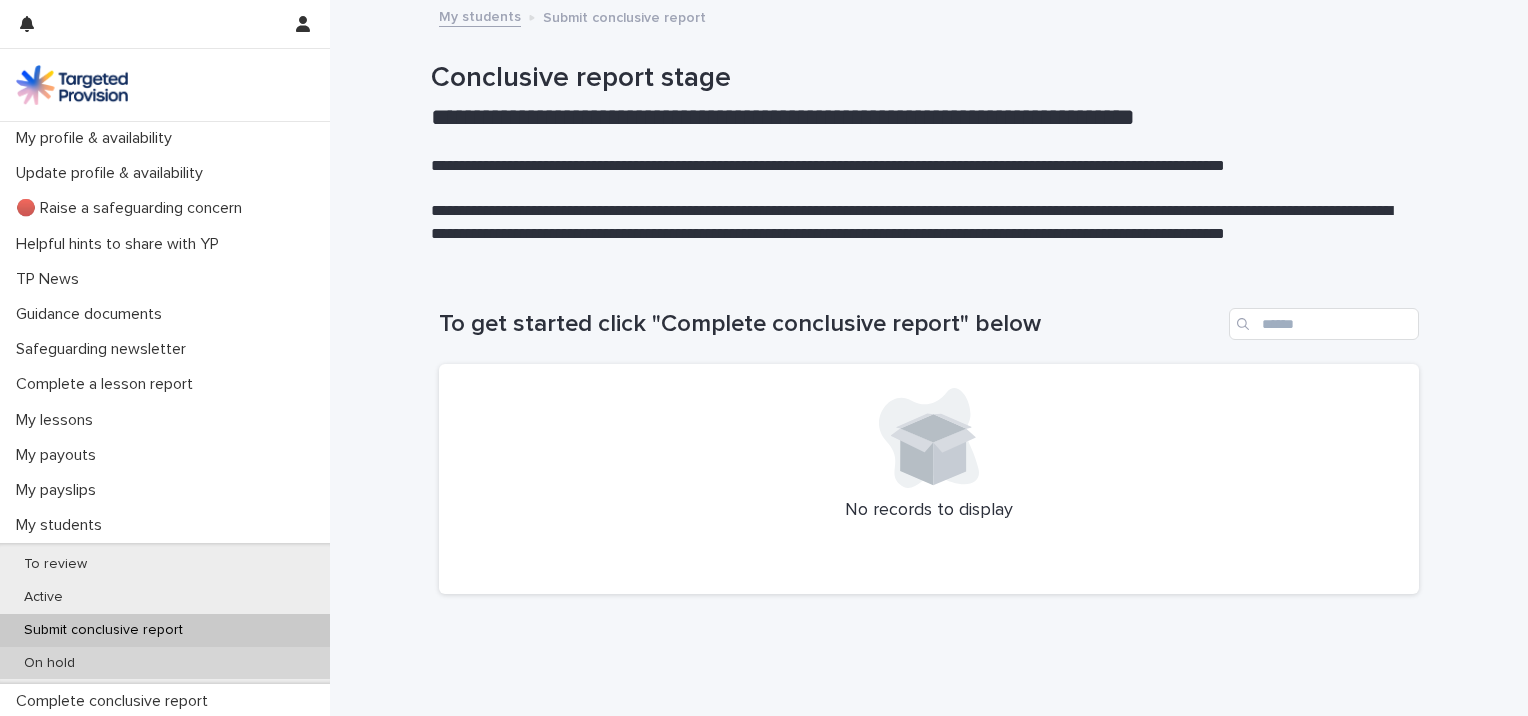 click on "On hold" at bounding box center (49, 663) 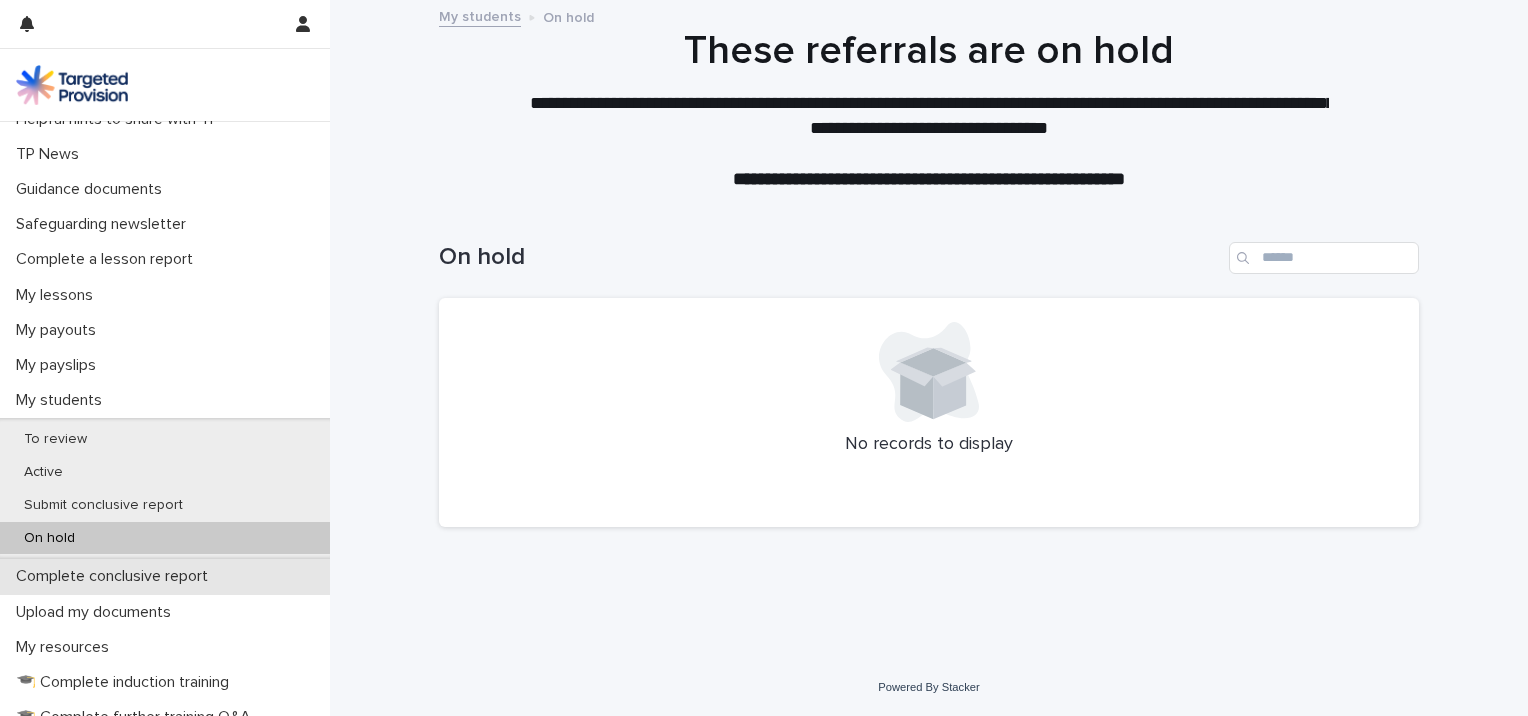 scroll, scrollTop: 100, scrollLeft: 0, axis: vertical 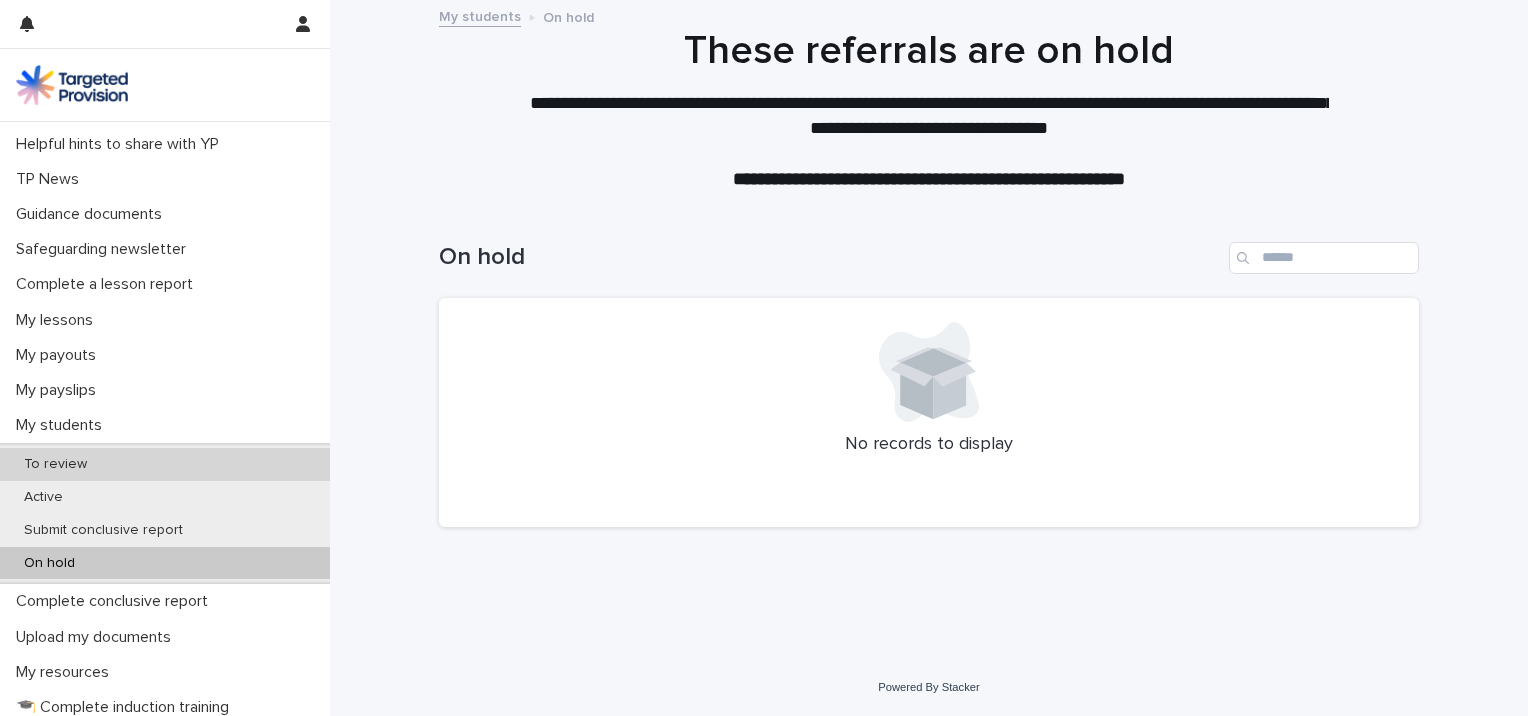 click on "To review" at bounding box center [55, 464] 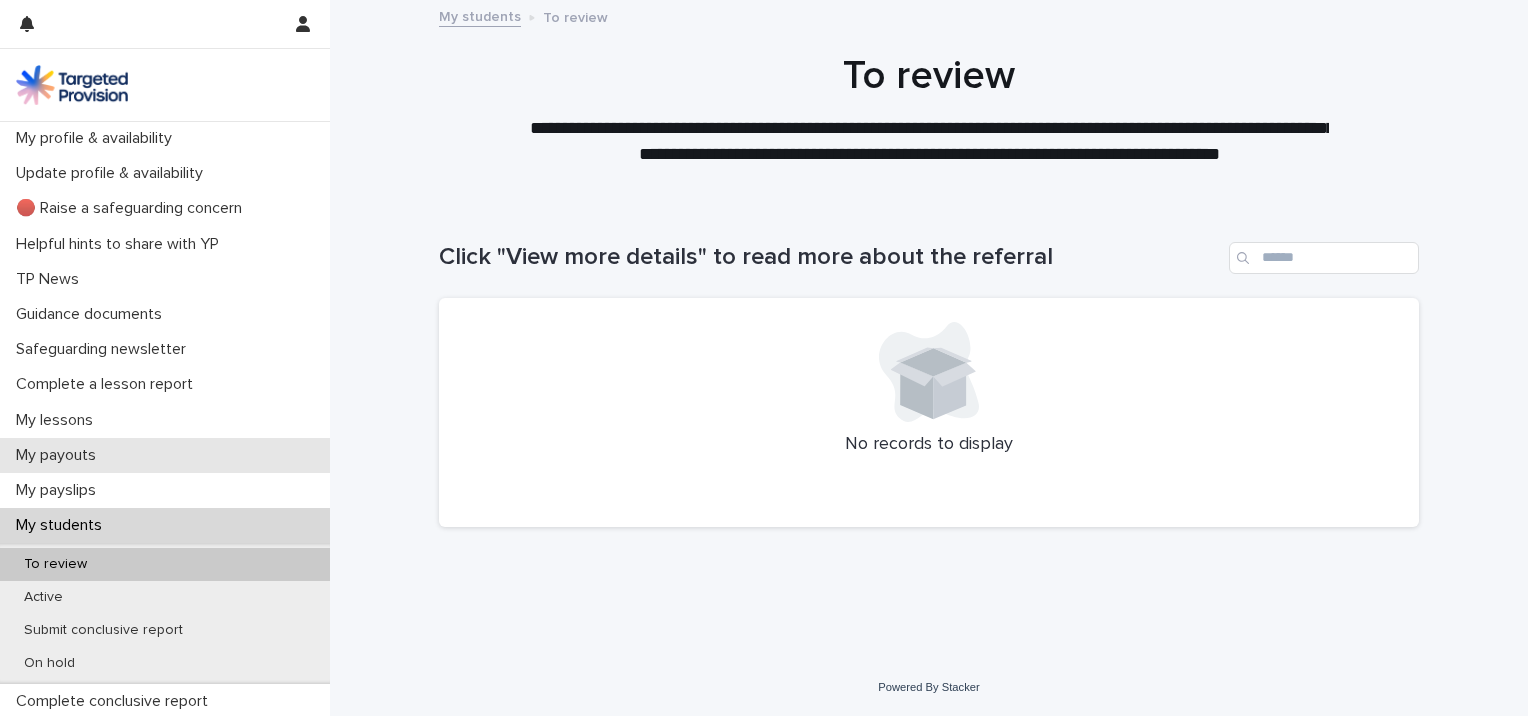 click on "My payouts" at bounding box center [60, 455] 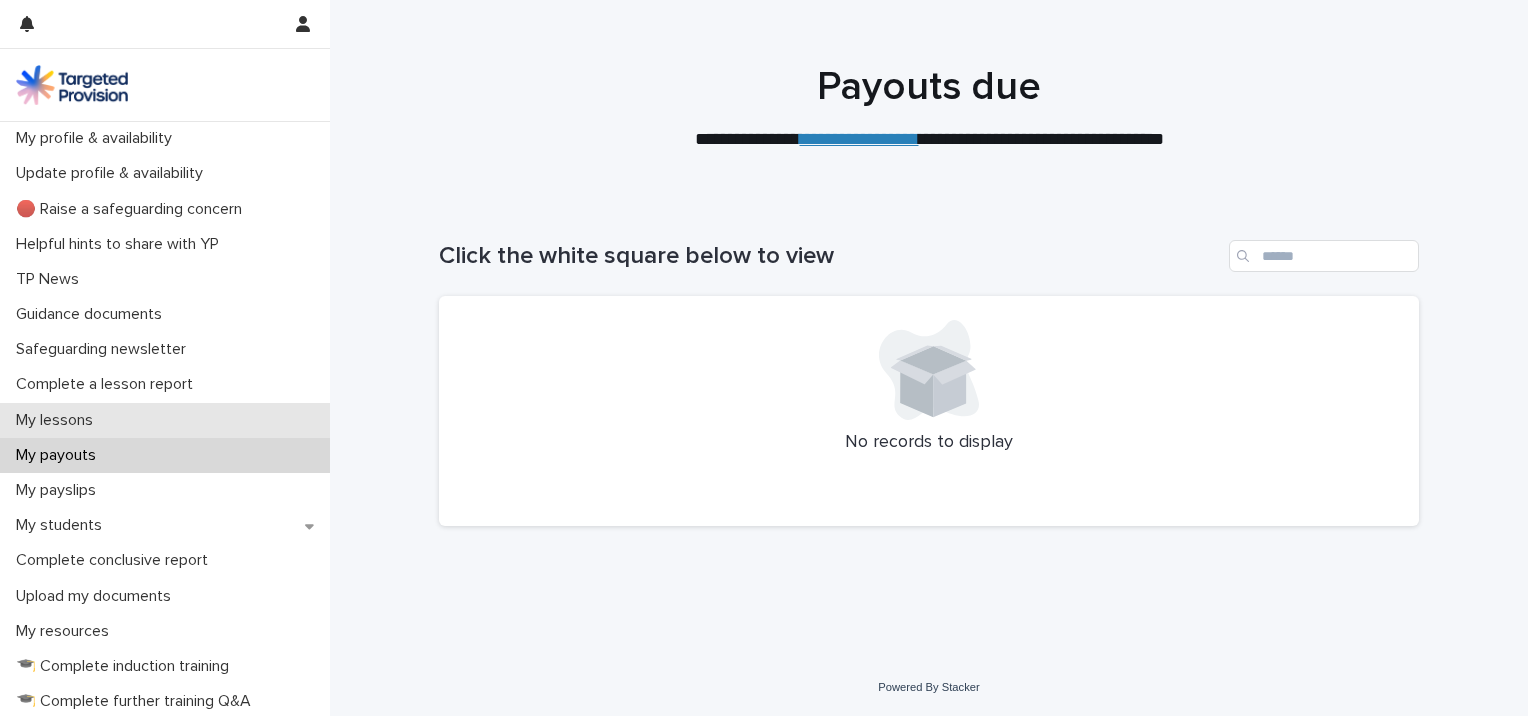 click on "My lessons" at bounding box center (58, 420) 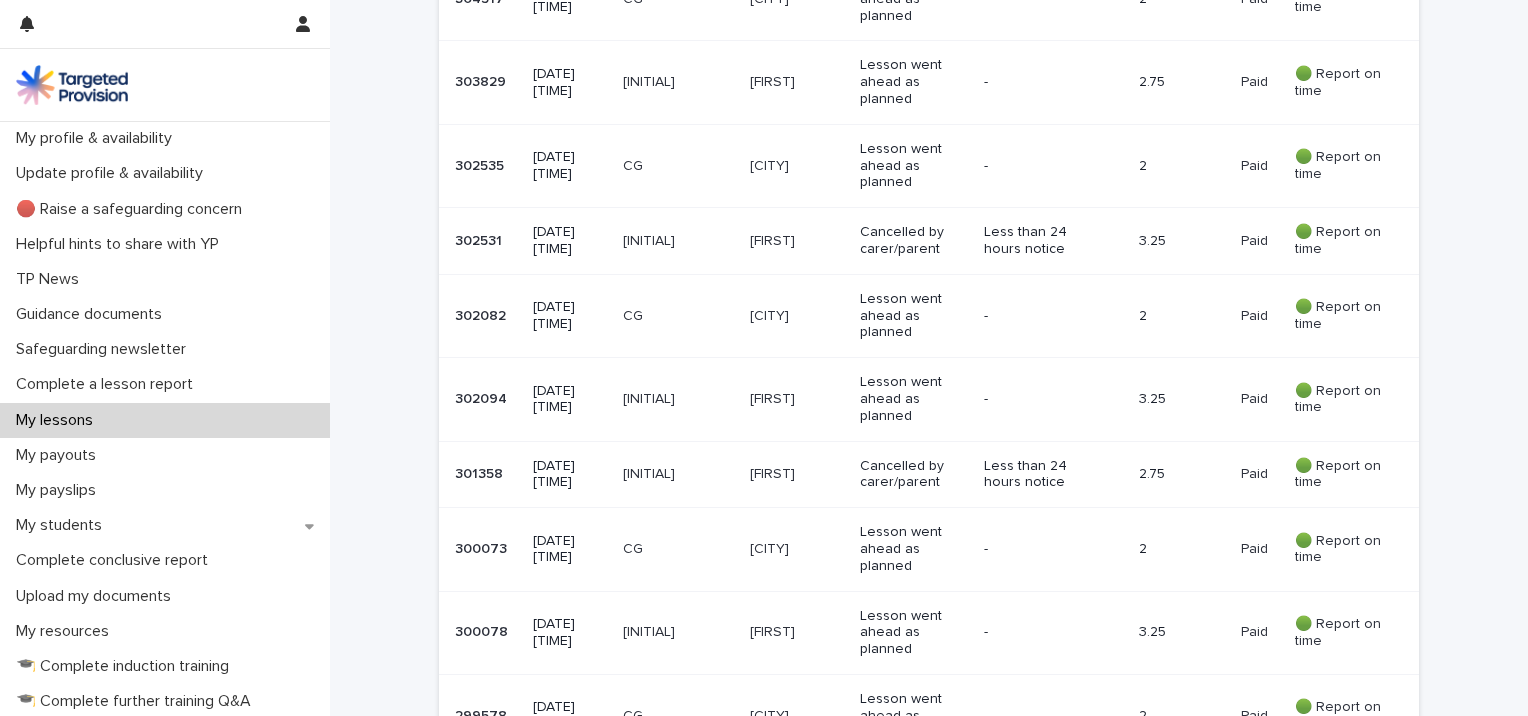 scroll, scrollTop: 1500, scrollLeft: 0, axis: vertical 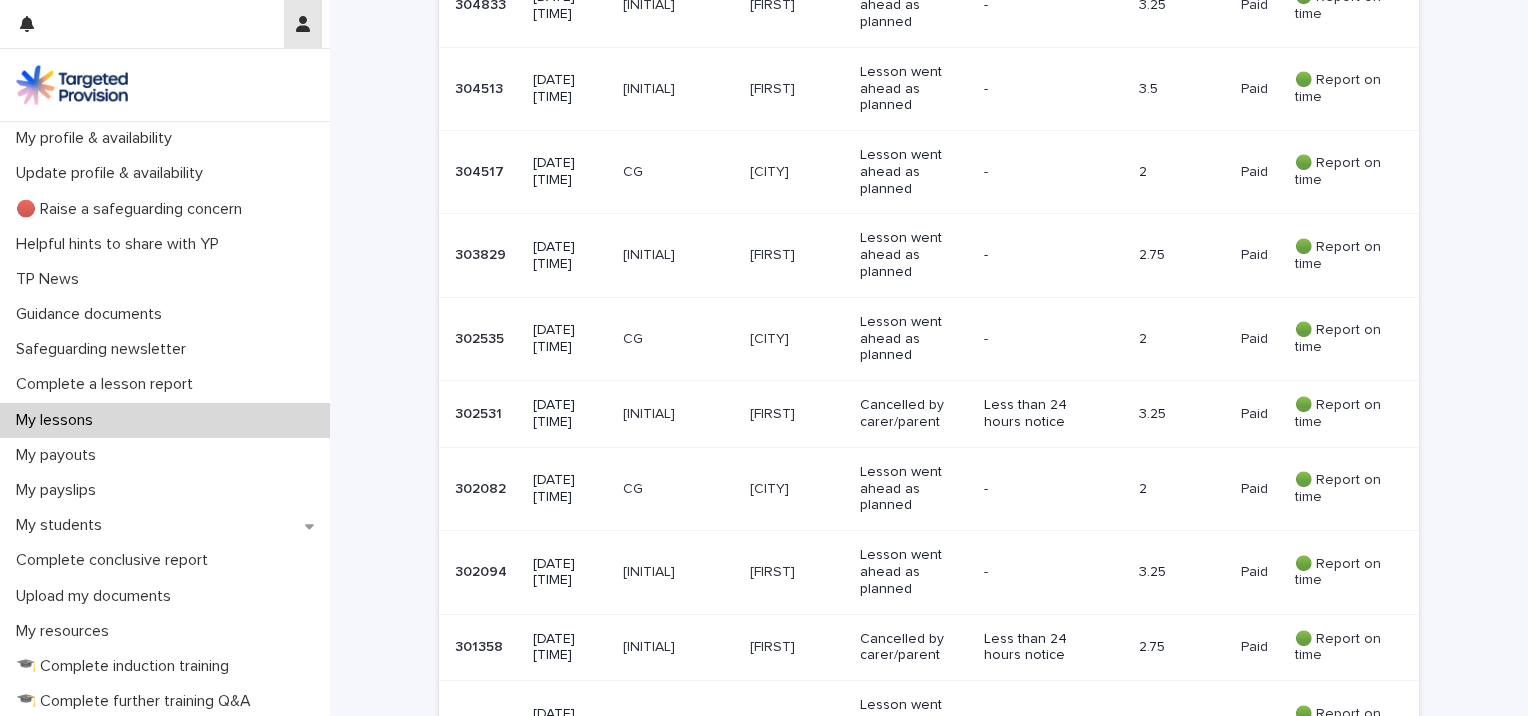 click at bounding box center (303, 24) 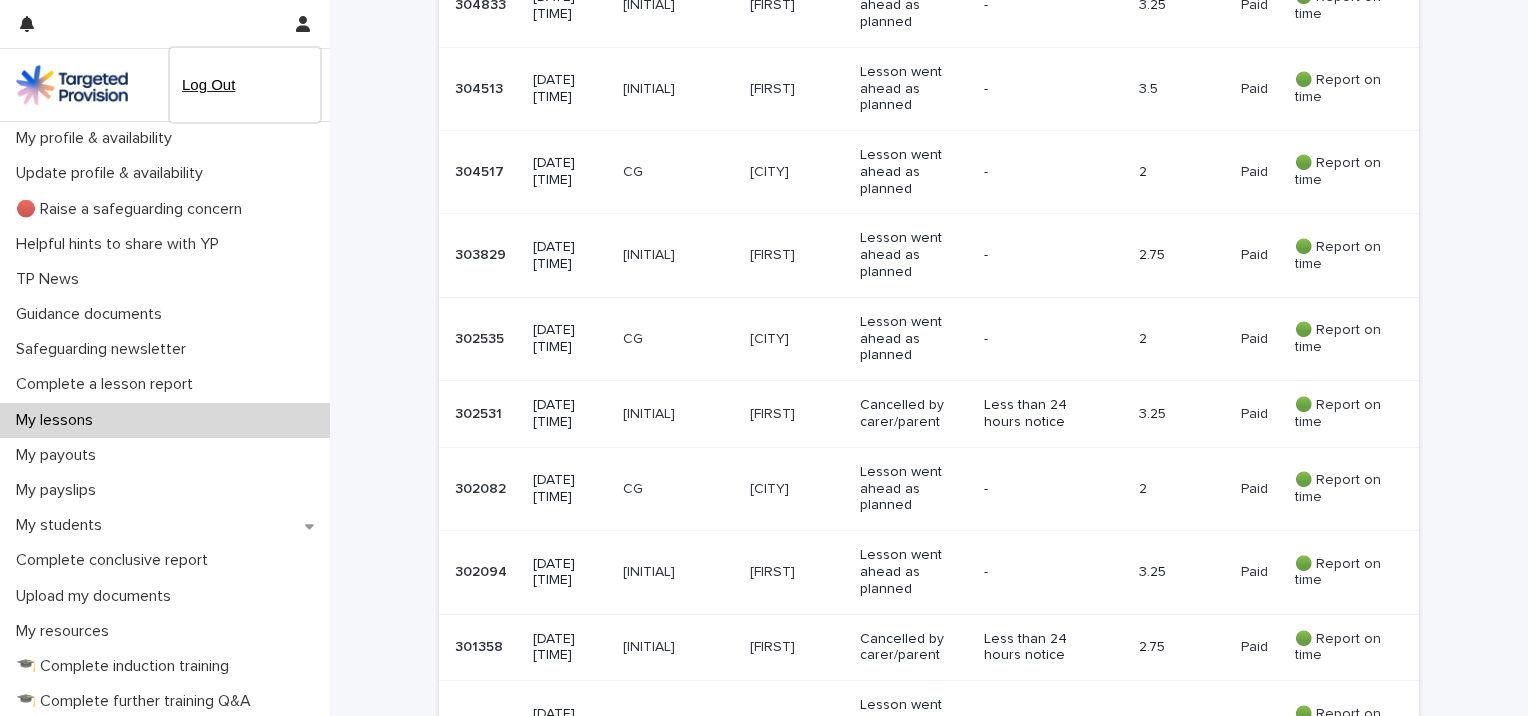 click on "Log Out" at bounding box center (245, 85) 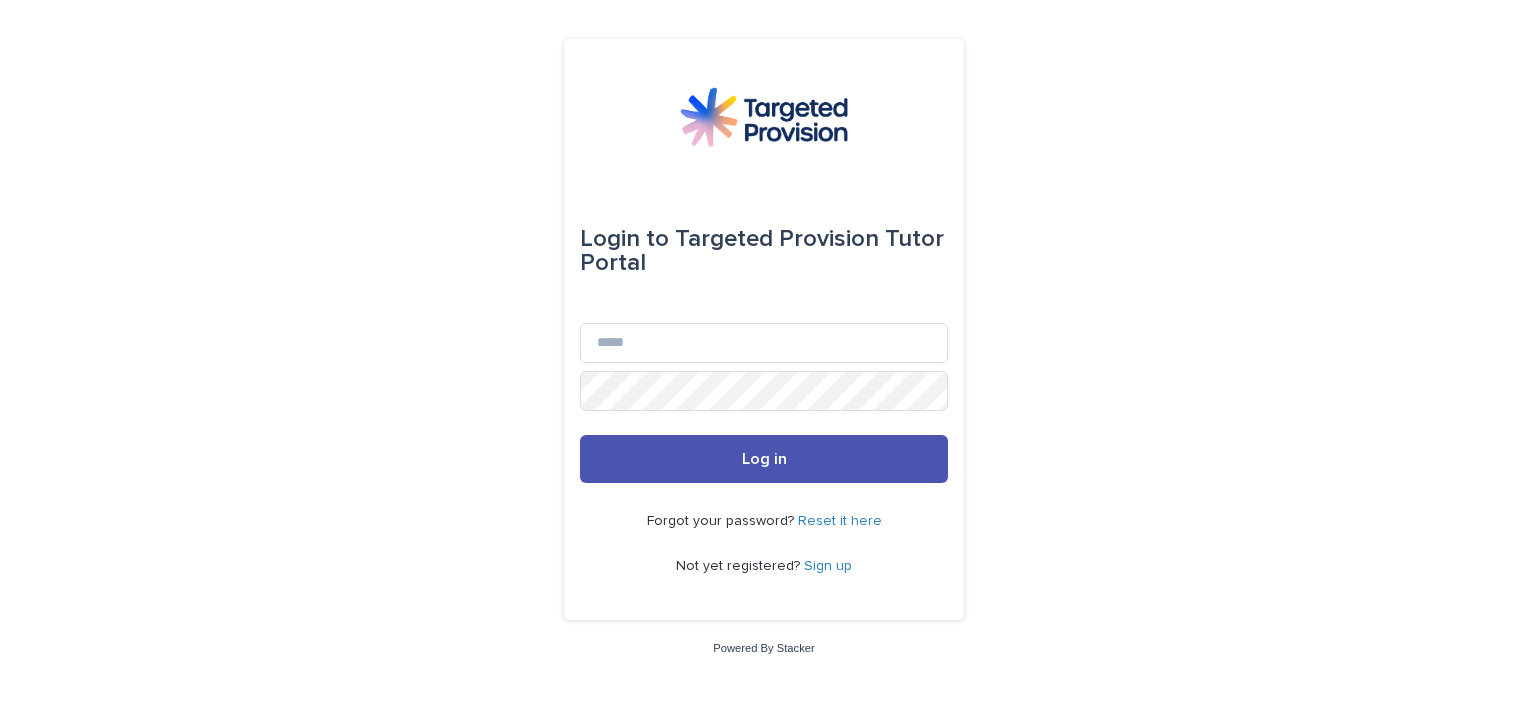 scroll, scrollTop: 0, scrollLeft: 0, axis: both 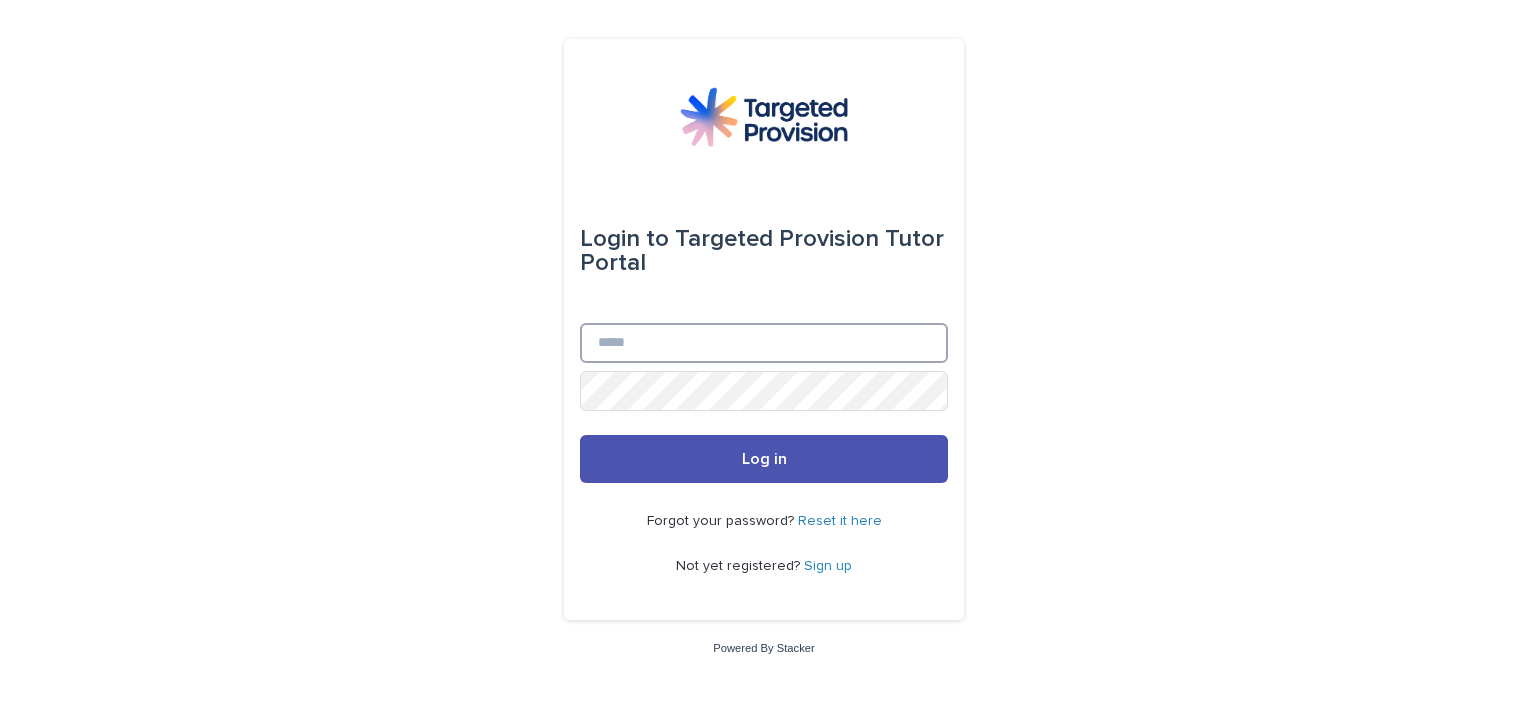 type on "**********" 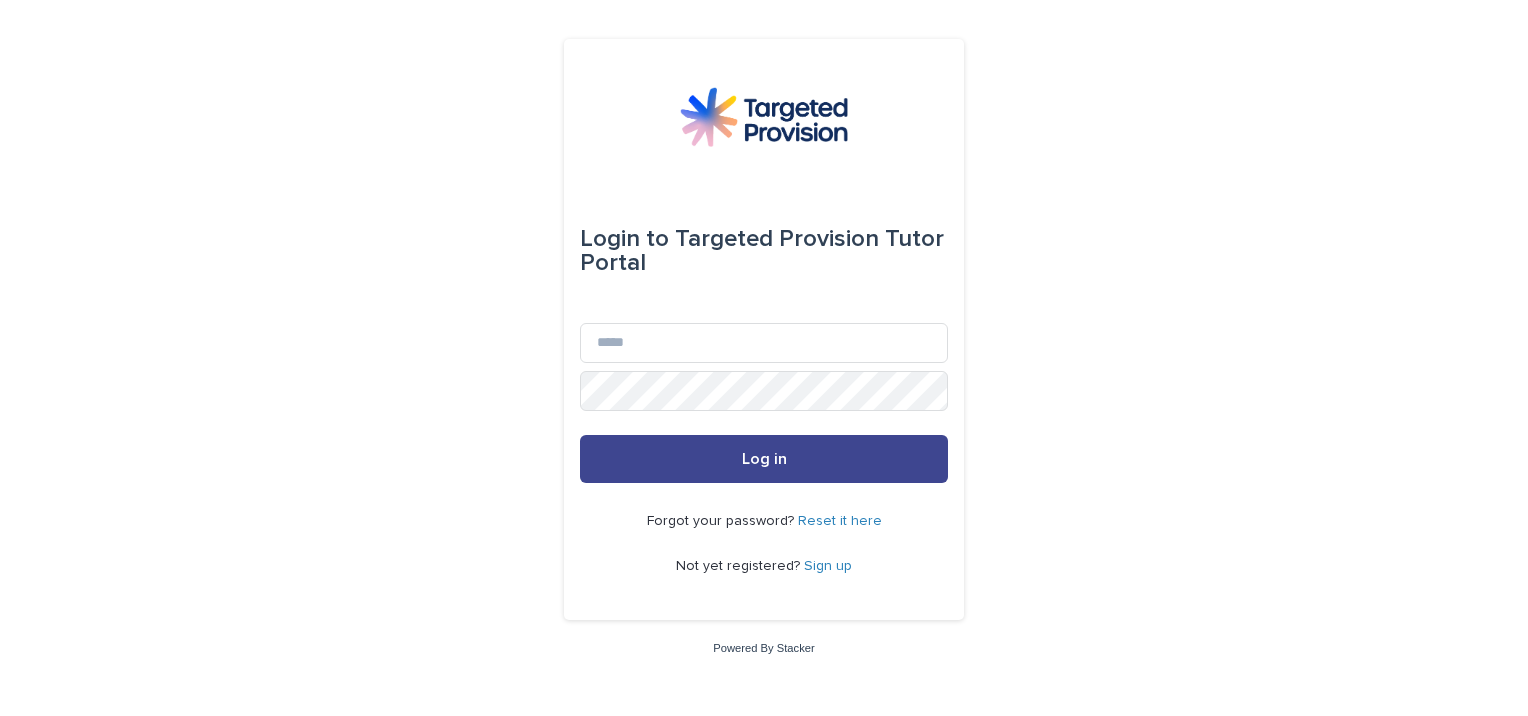 scroll, scrollTop: 0, scrollLeft: 0, axis: both 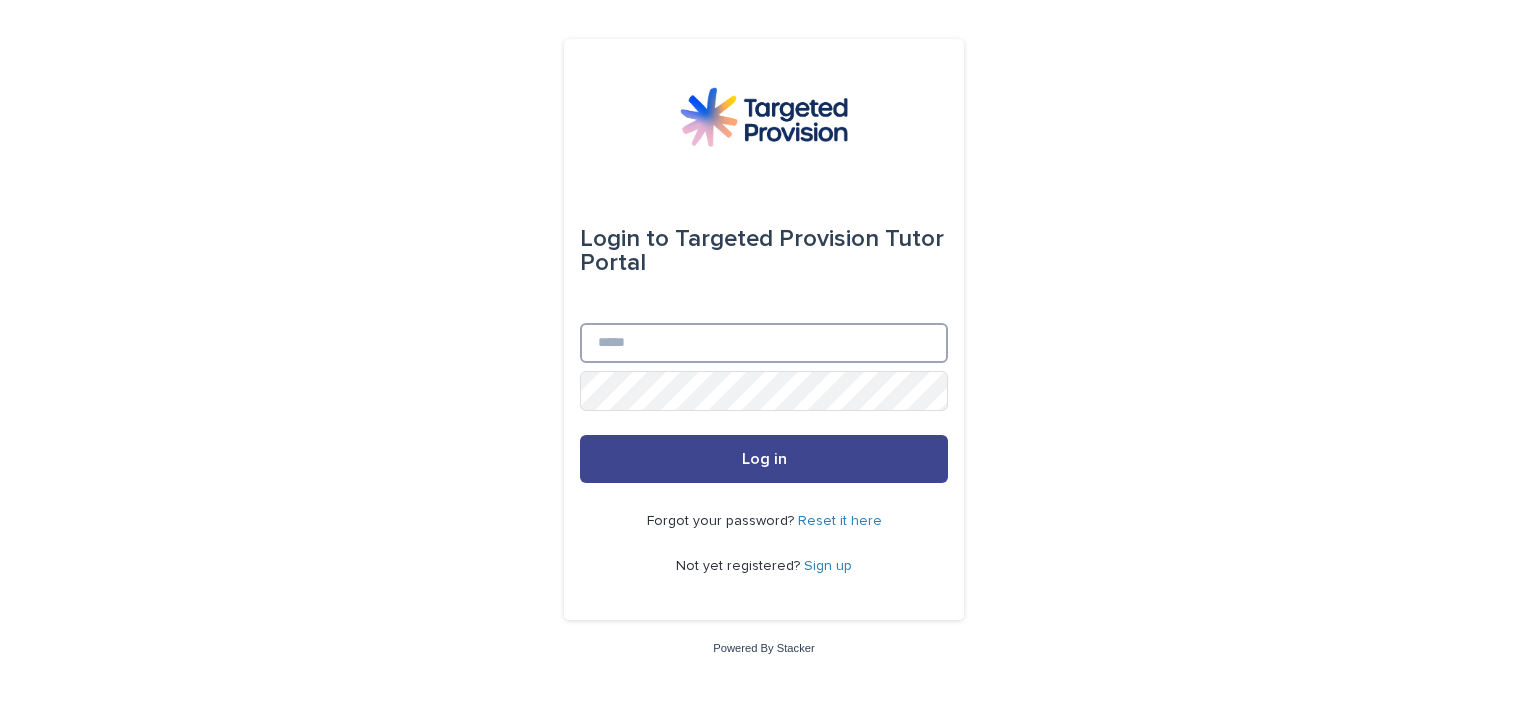 type on "**********" 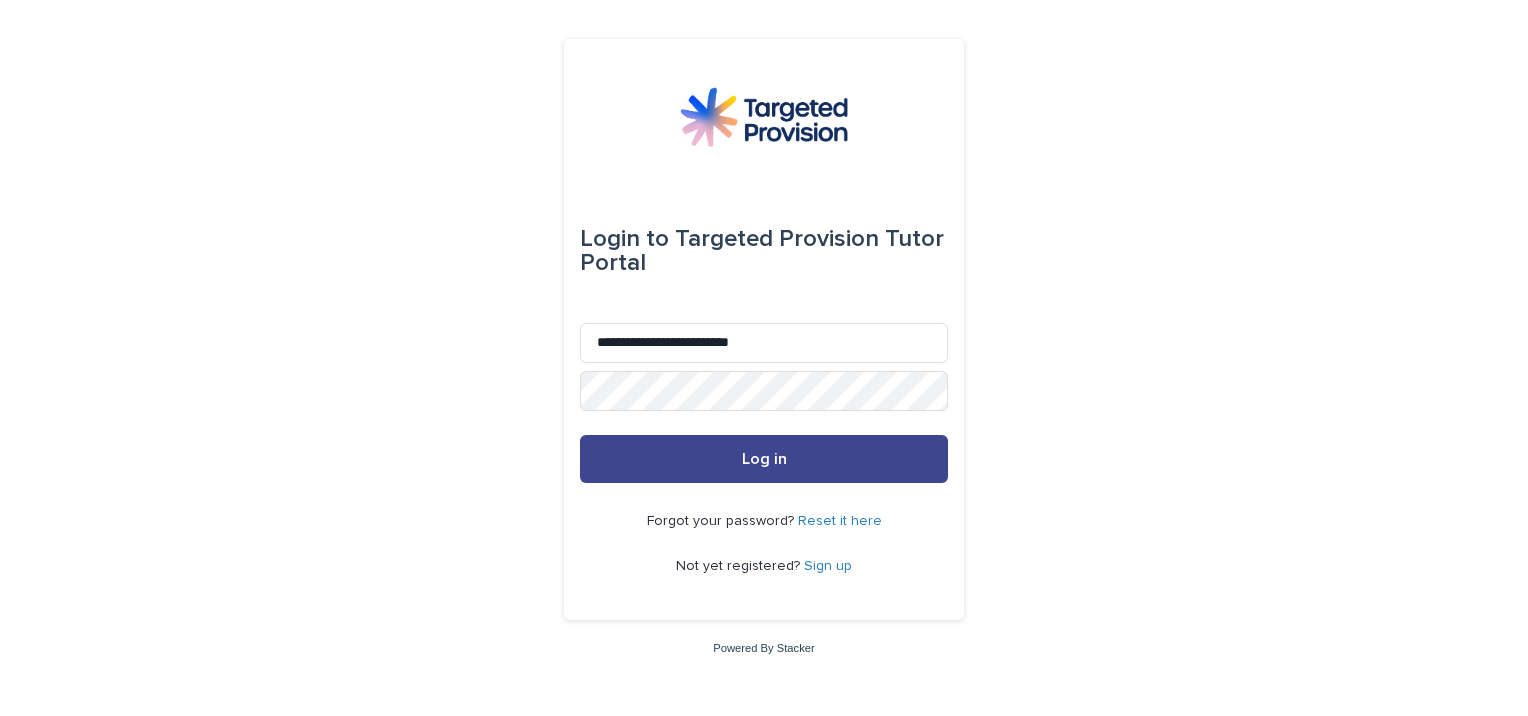 click on "Log in" at bounding box center (764, 459) 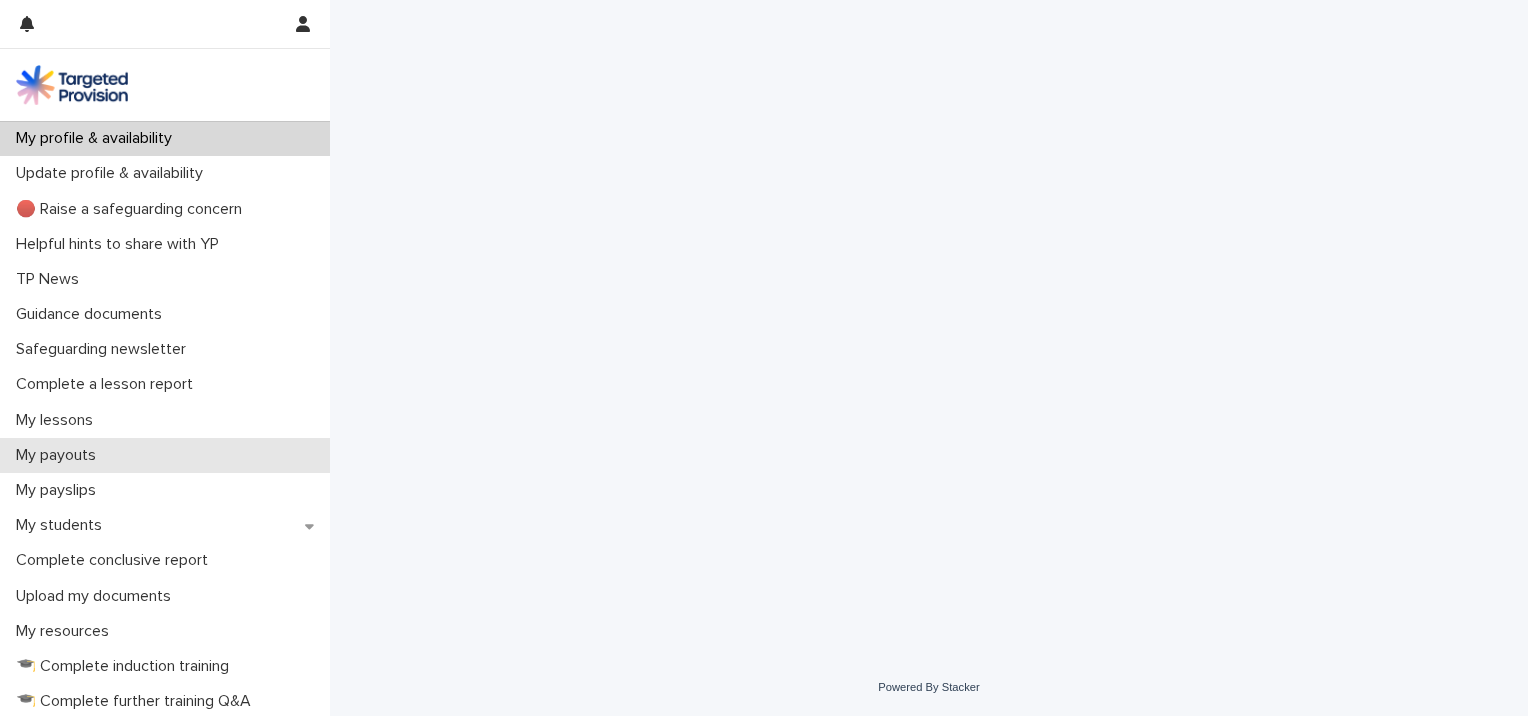 scroll, scrollTop: 0, scrollLeft: 0, axis: both 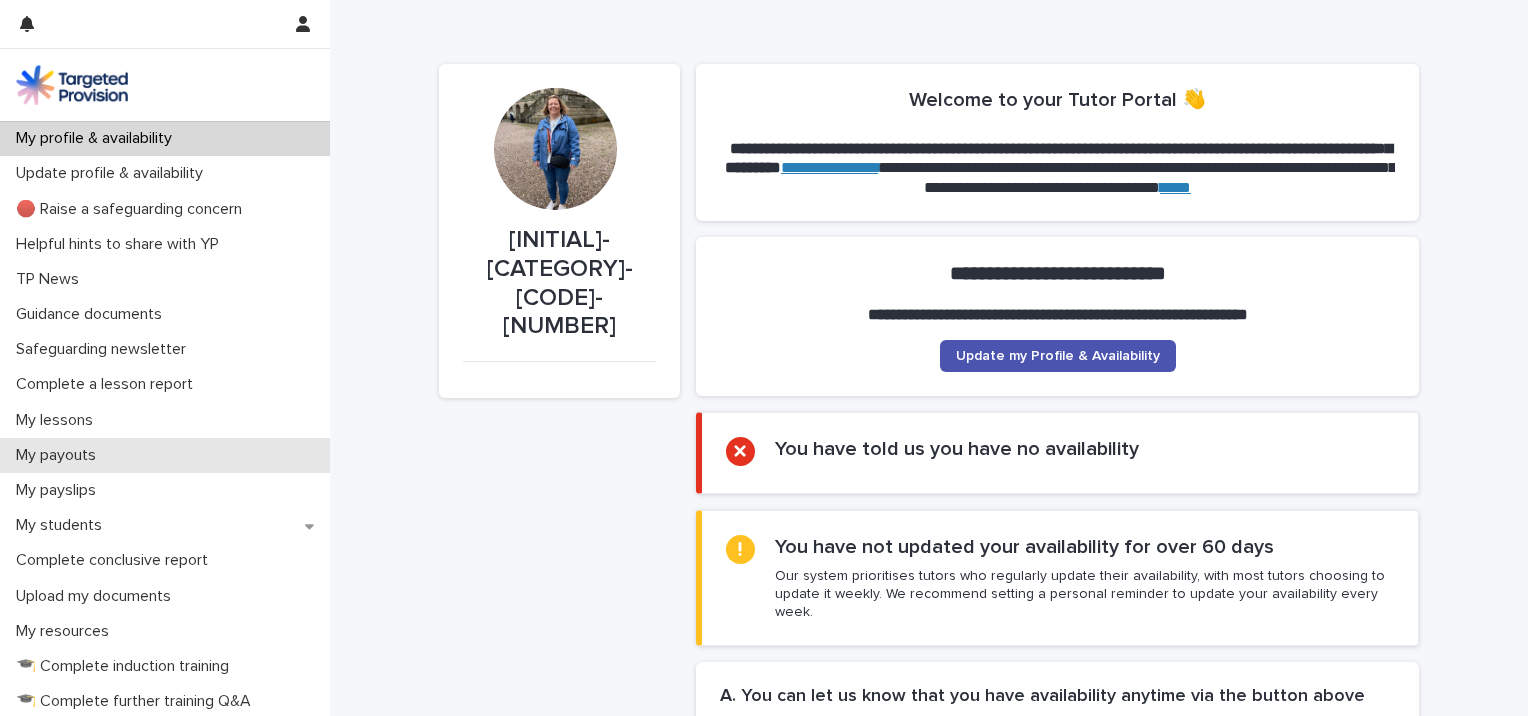 click on "My payouts" at bounding box center [60, 455] 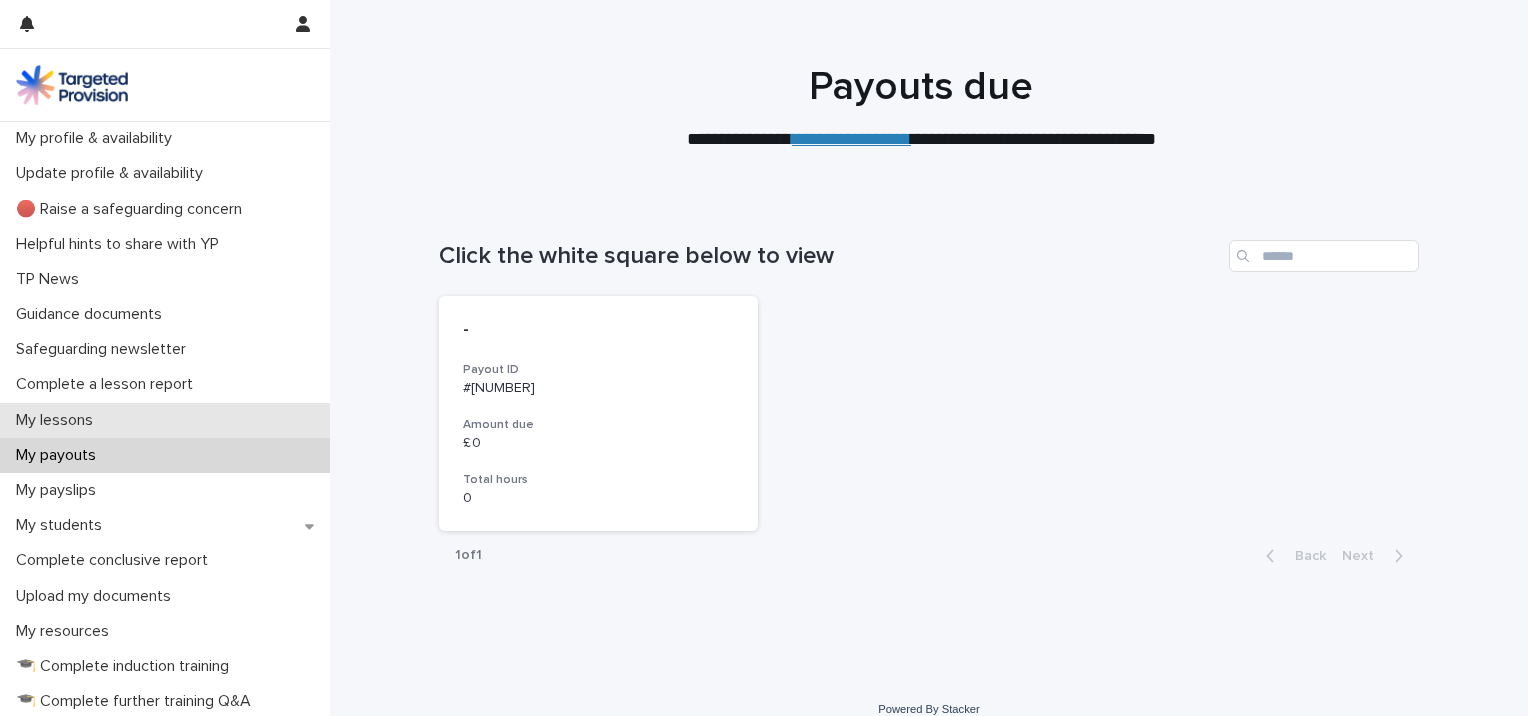 click on "My lessons" at bounding box center (58, 420) 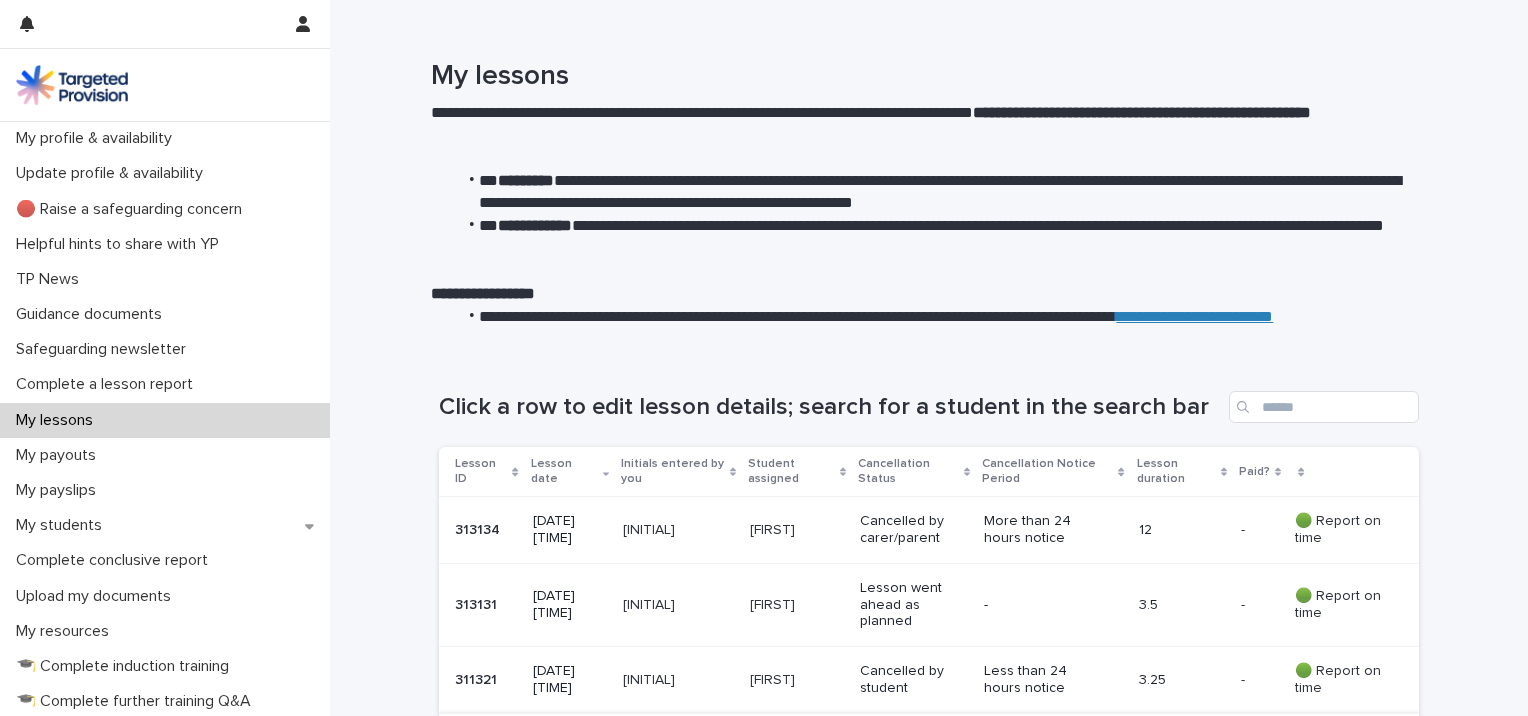scroll, scrollTop: 200, scrollLeft: 0, axis: vertical 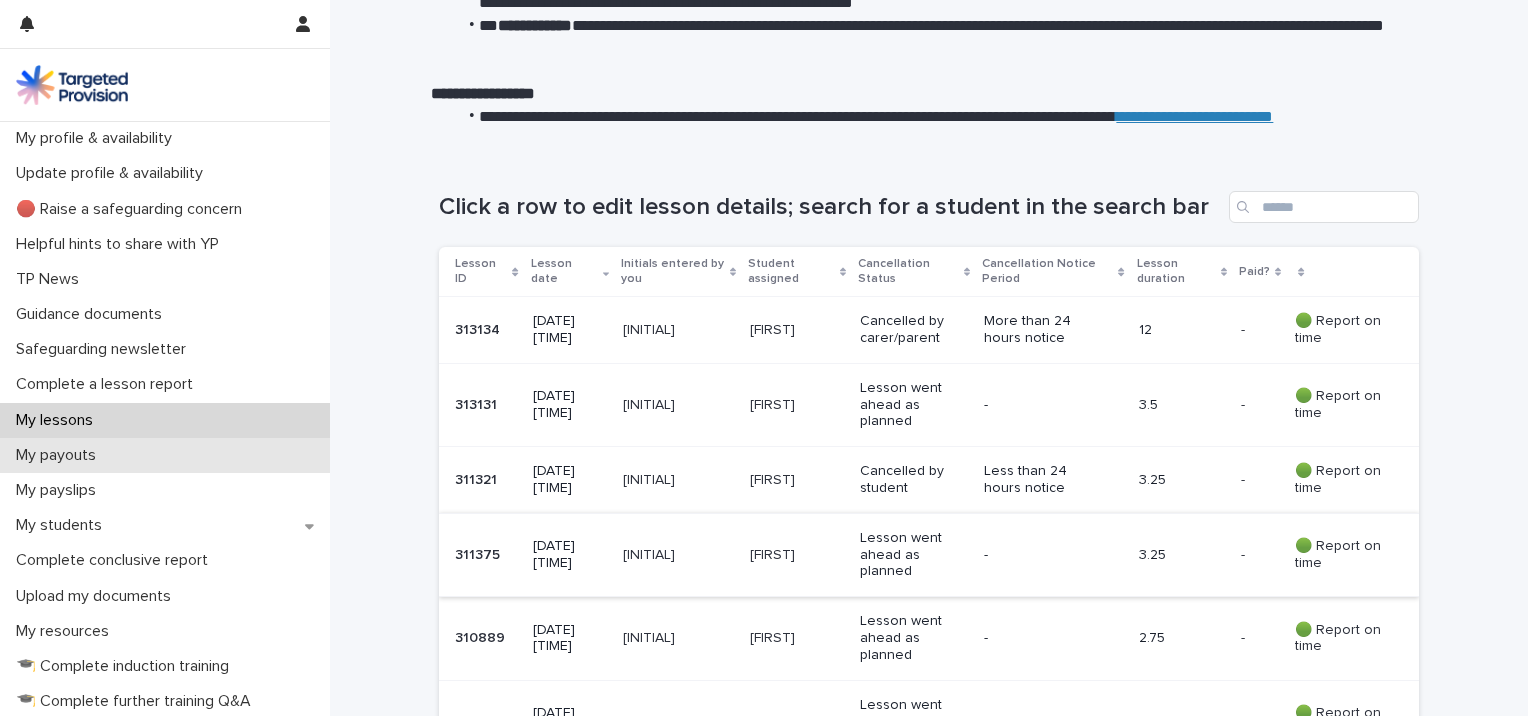 click on "My payouts" at bounding box center [60, 455] 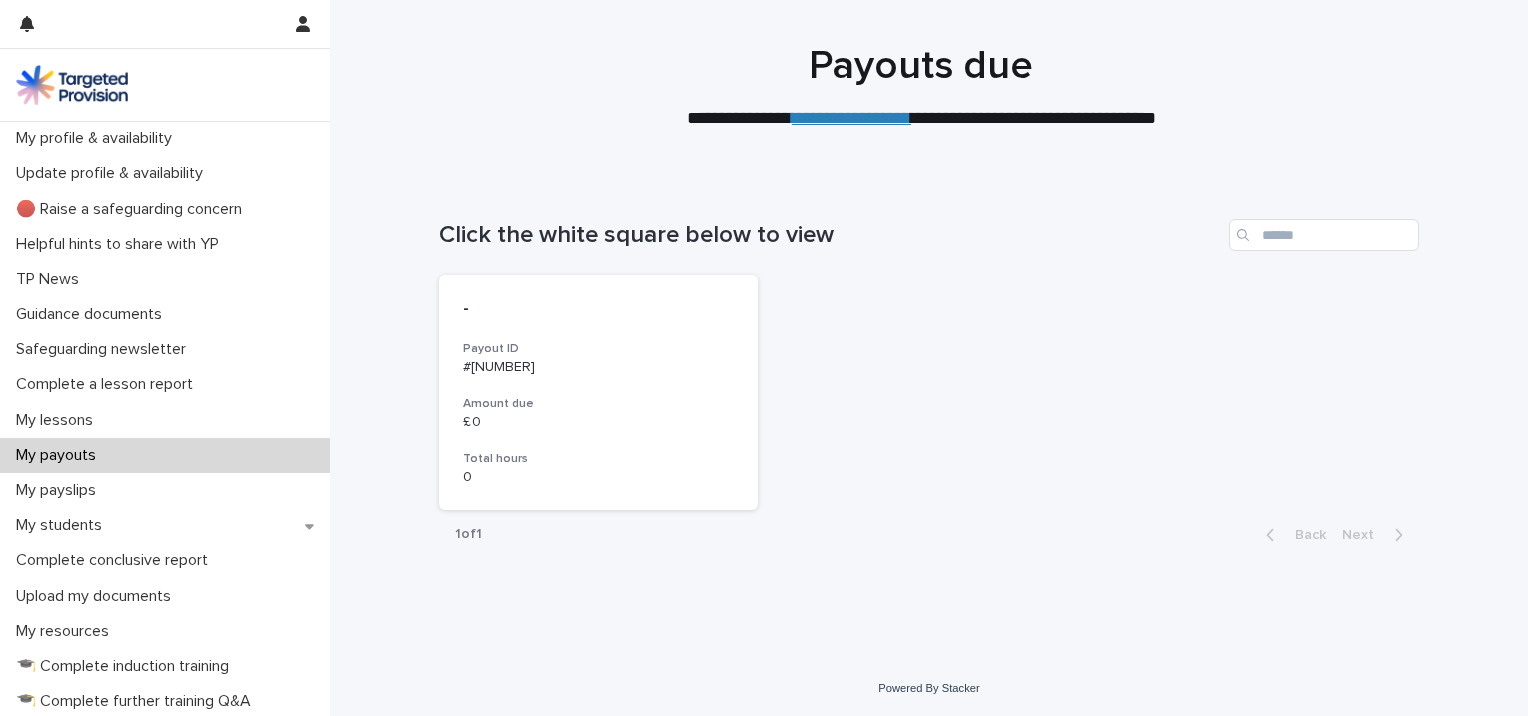 scroll, scrollTop: 0, scrollLeft: 0, axis: both 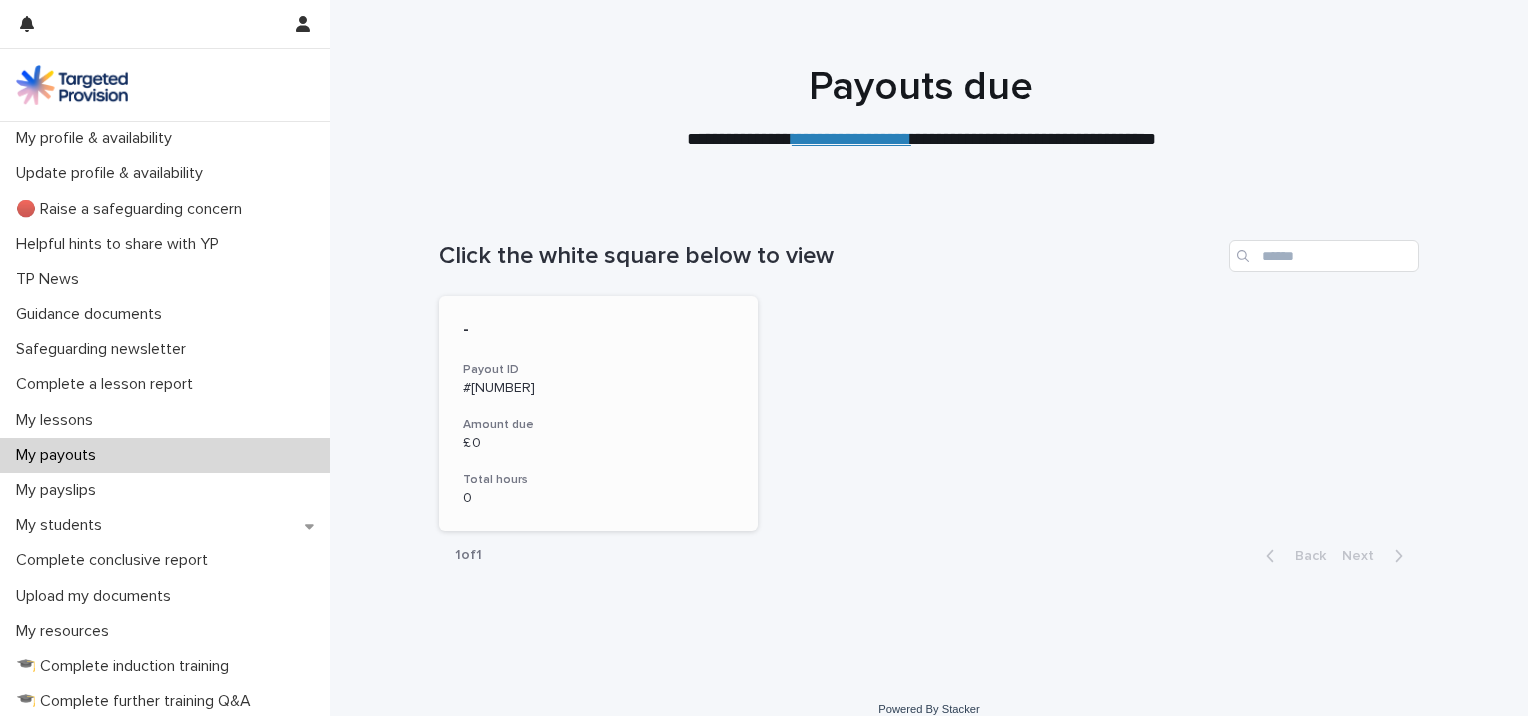 click on "- Payout ID #12319768 Amount due £ 0 Total hours 0" at bounding box center (598, 413) 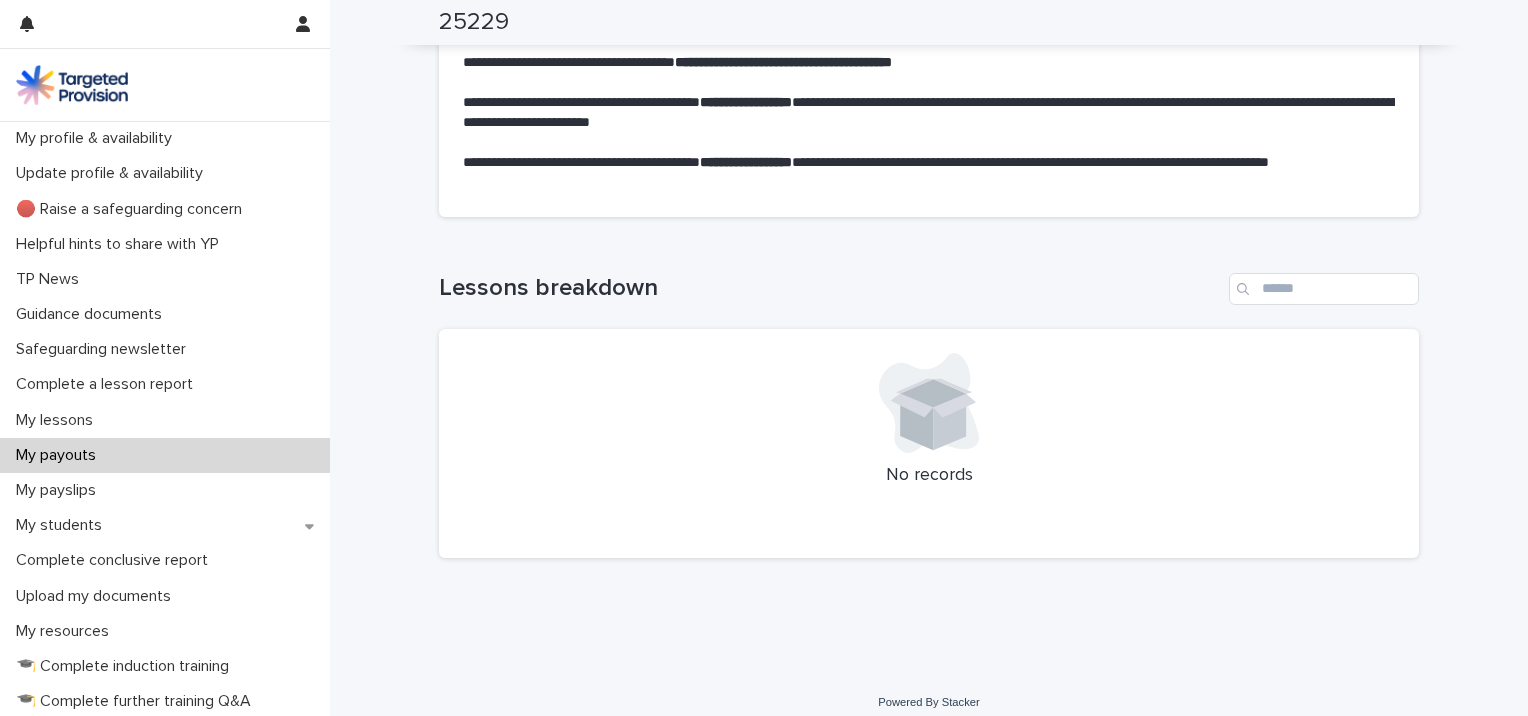 scroll, scrollTop: 739, scrollLeft: 0, axis: vertical 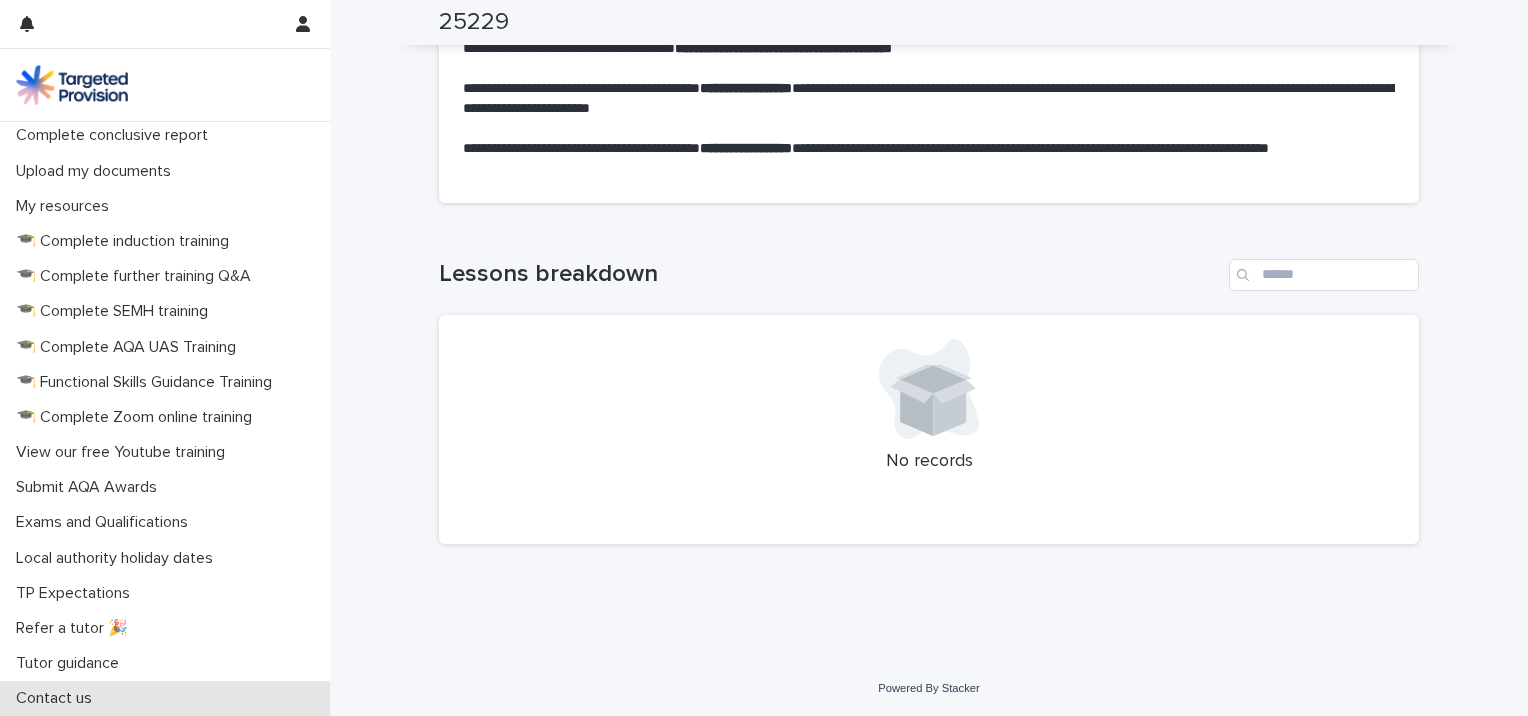 click on "Contact us" at bounding box center (58, 698) 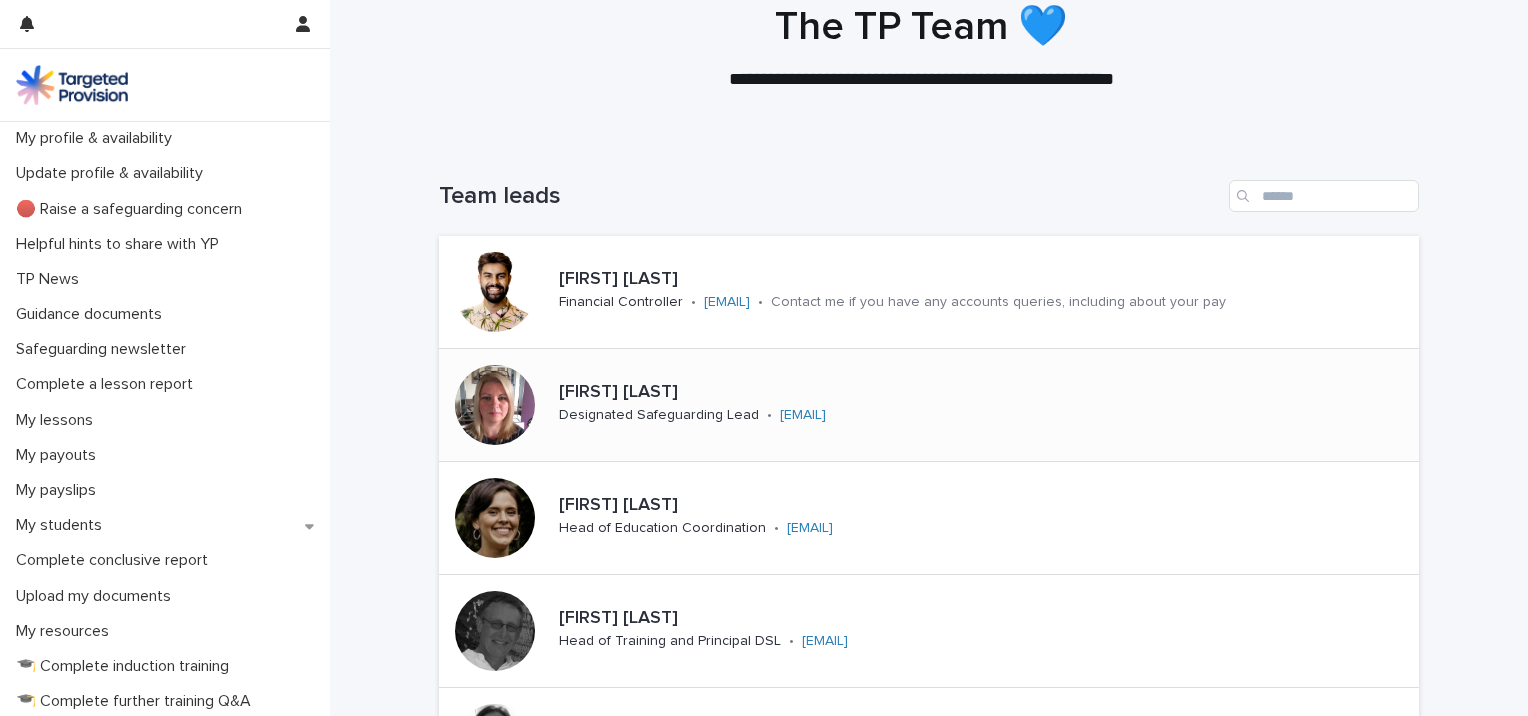 scroll, scrollTop: 0, scrollLeft: 0, axis: both 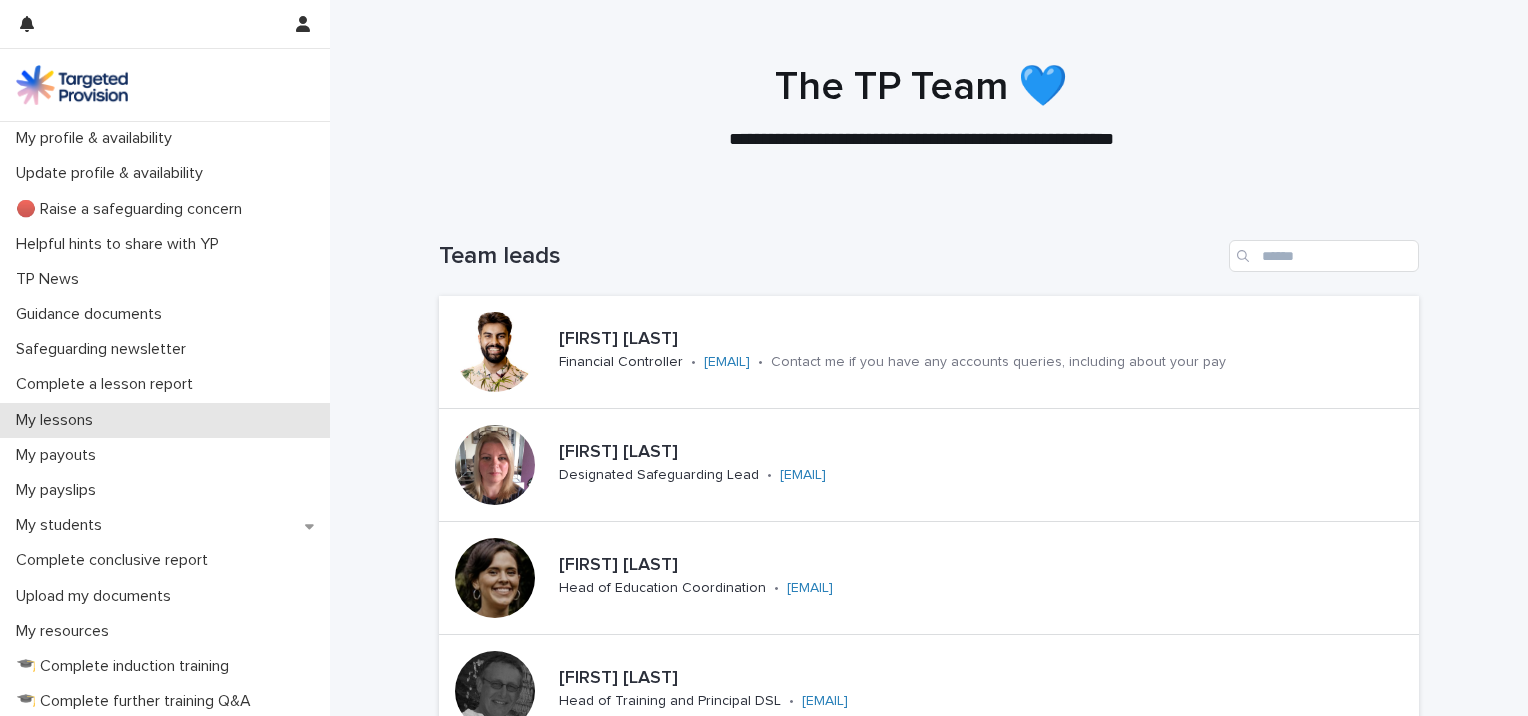 click on "My lessons" at bounding box center [165, 420] 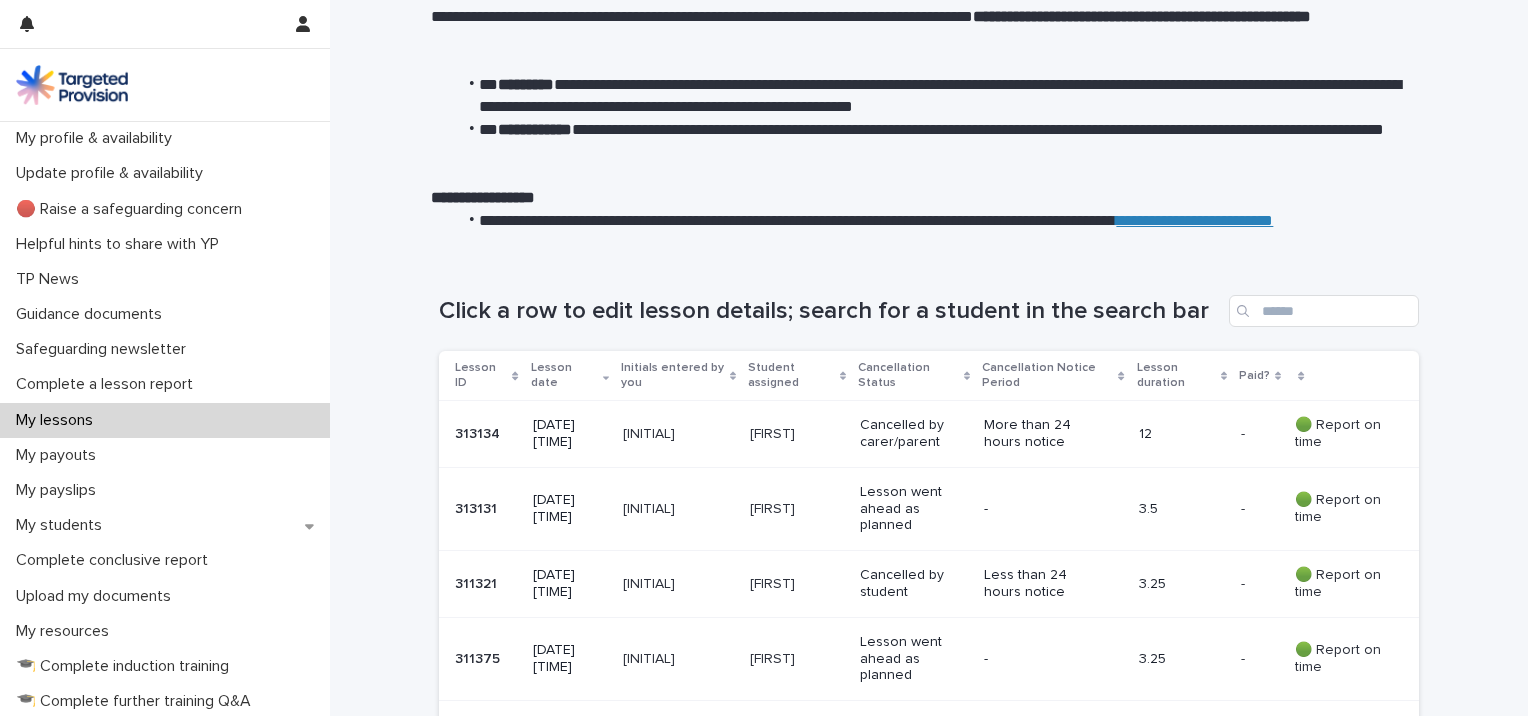 scroll, scrollTop: 100, scrollLeft: 0, axis: vertical 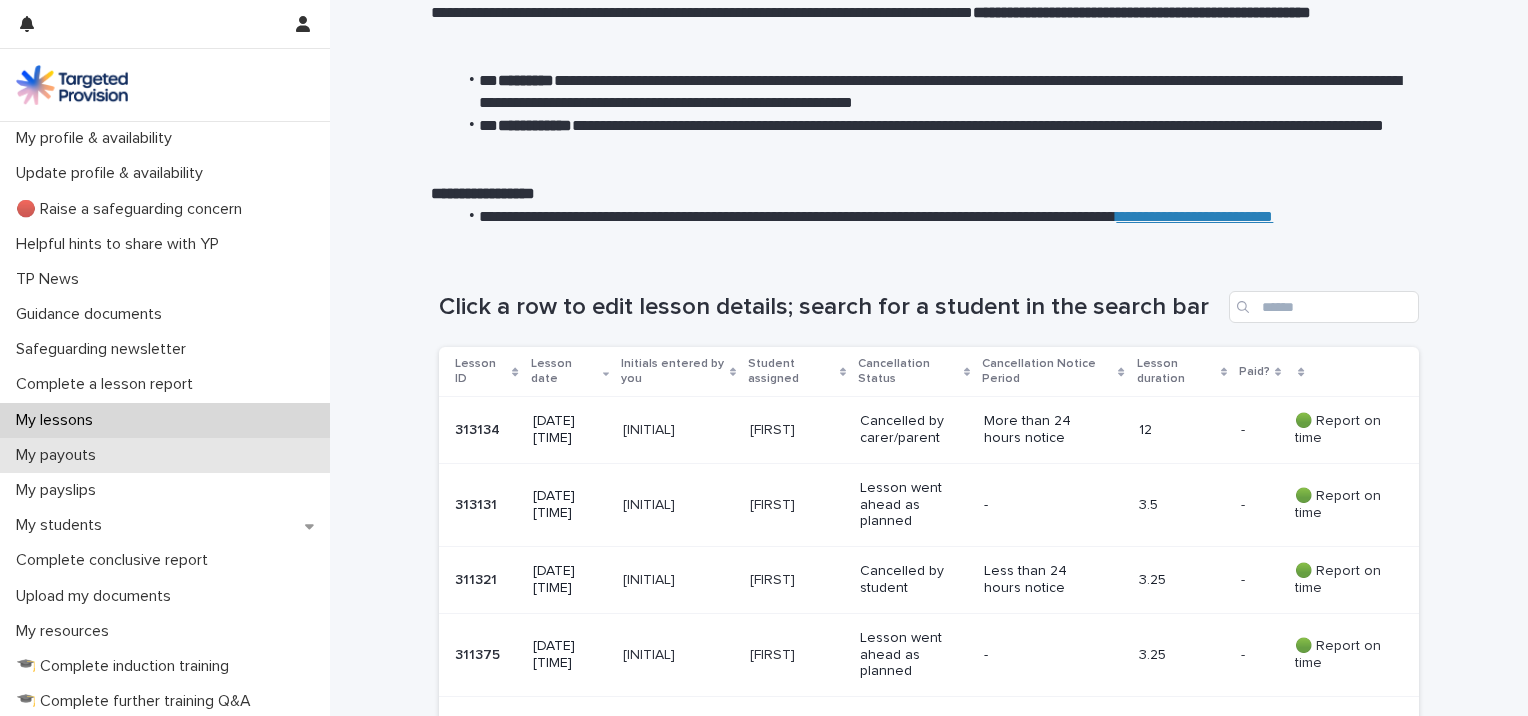 click on "My payouts" at bounding box center [60, 455] 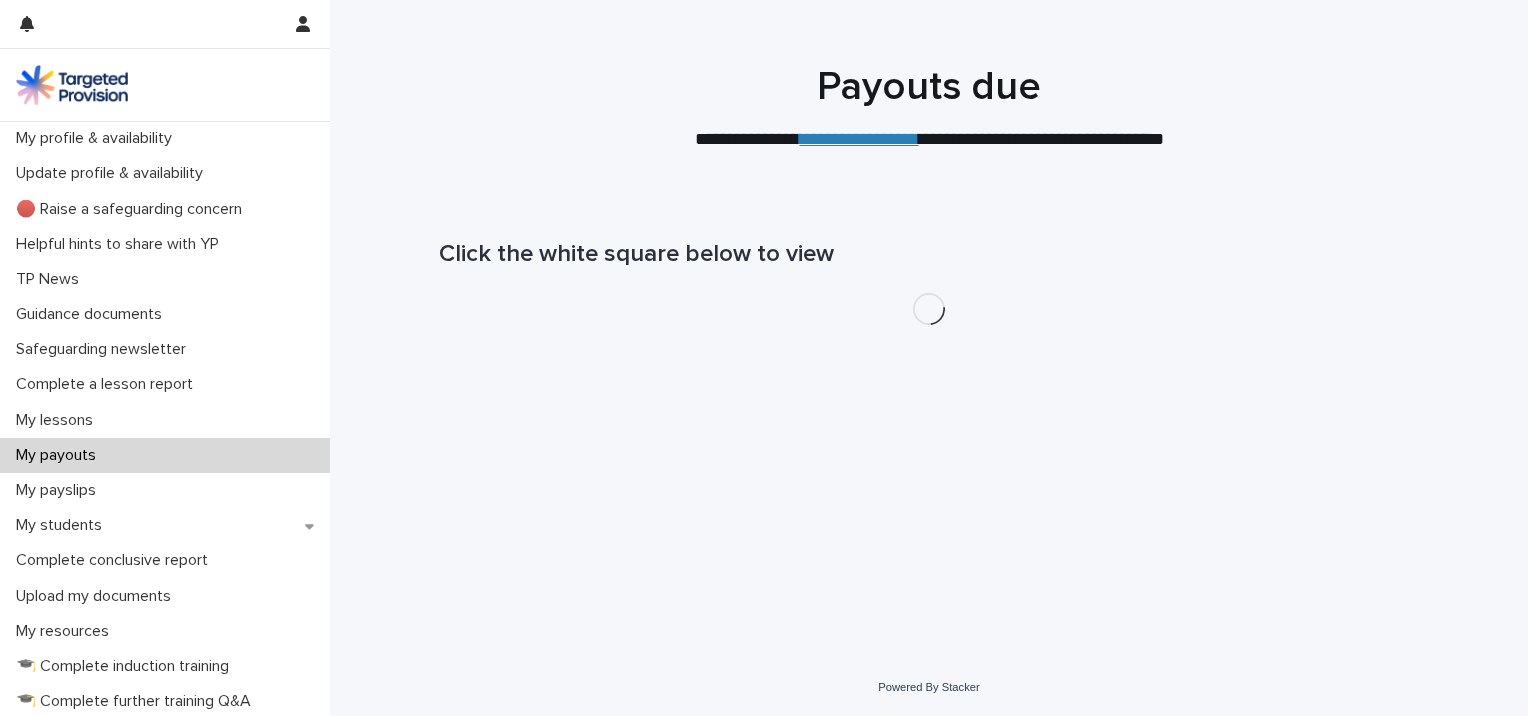 scroll, scrollTop: 0, scrollLeft: 0, axis: both 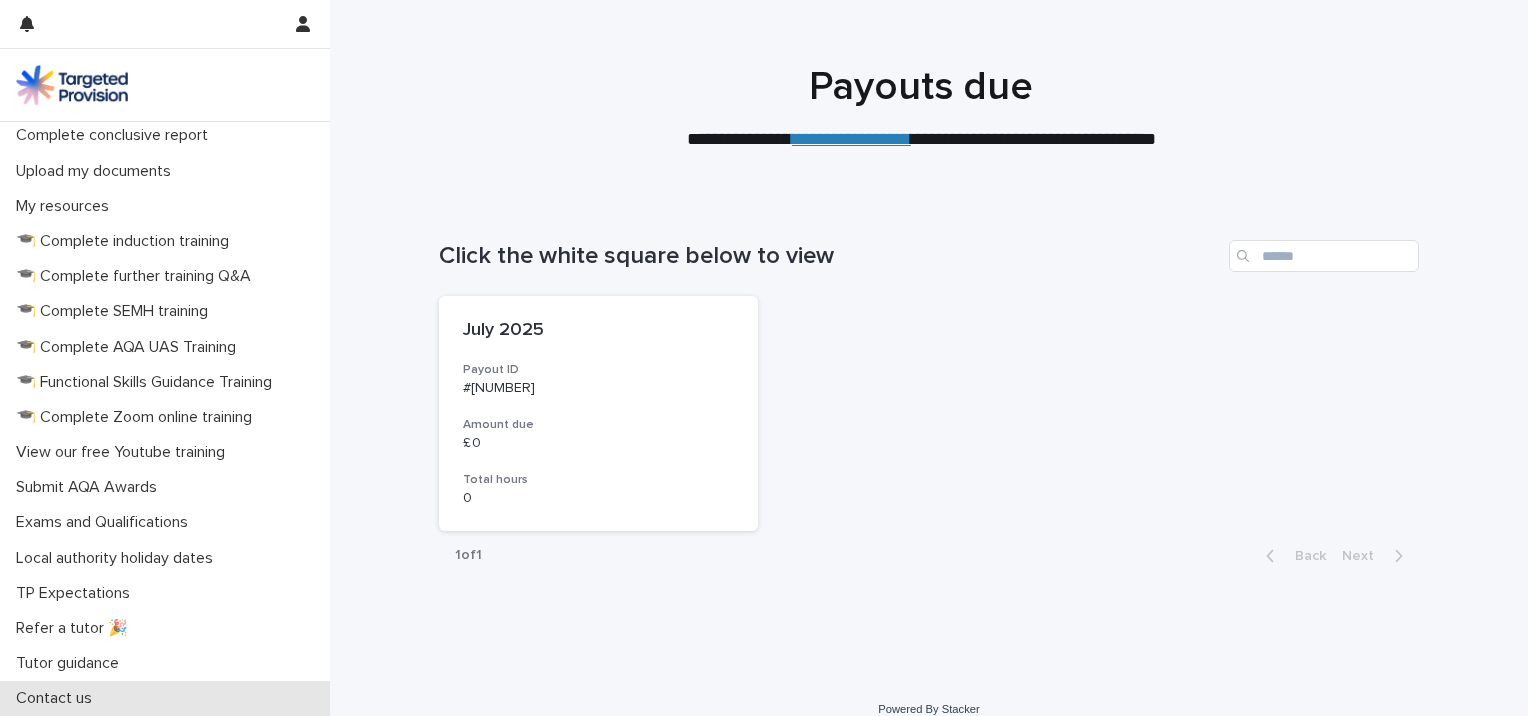 click on "Contact us" at bounding box center (58, 698) 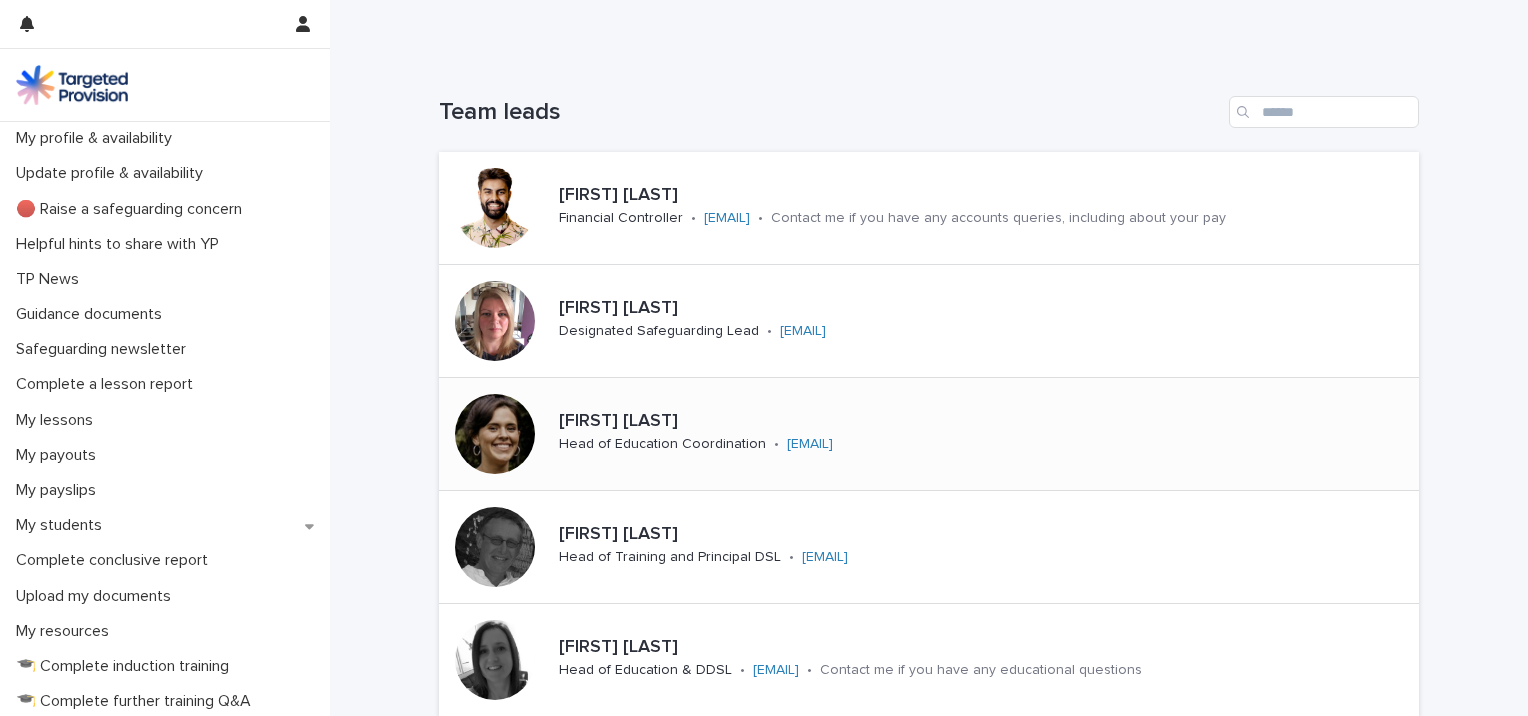 scroll, scrollTop: 300, scrollLeft: 0, axis: vertical 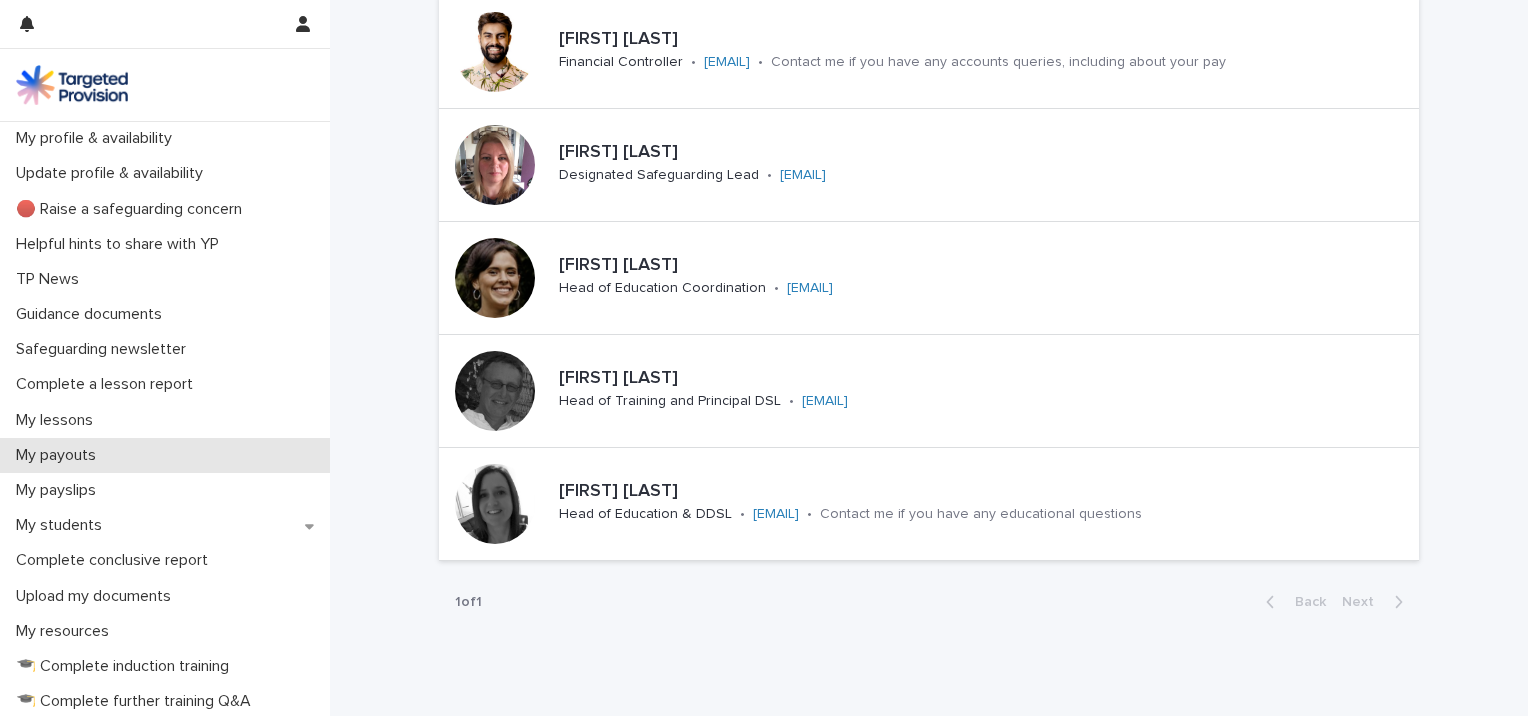click on "My payouts" at bounding box center [60, 455] 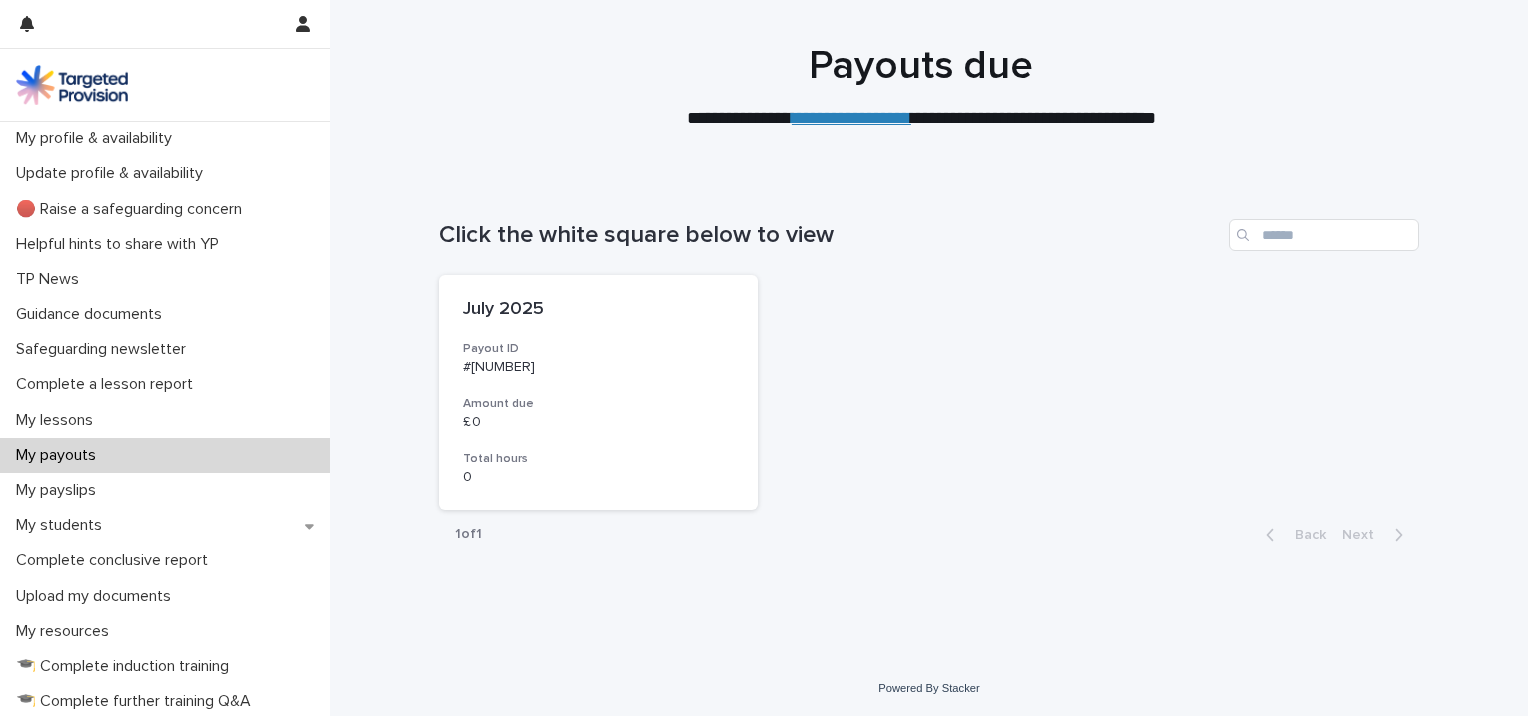 scroll, scrollTop: 0, scrollLeft: 0, axis: both 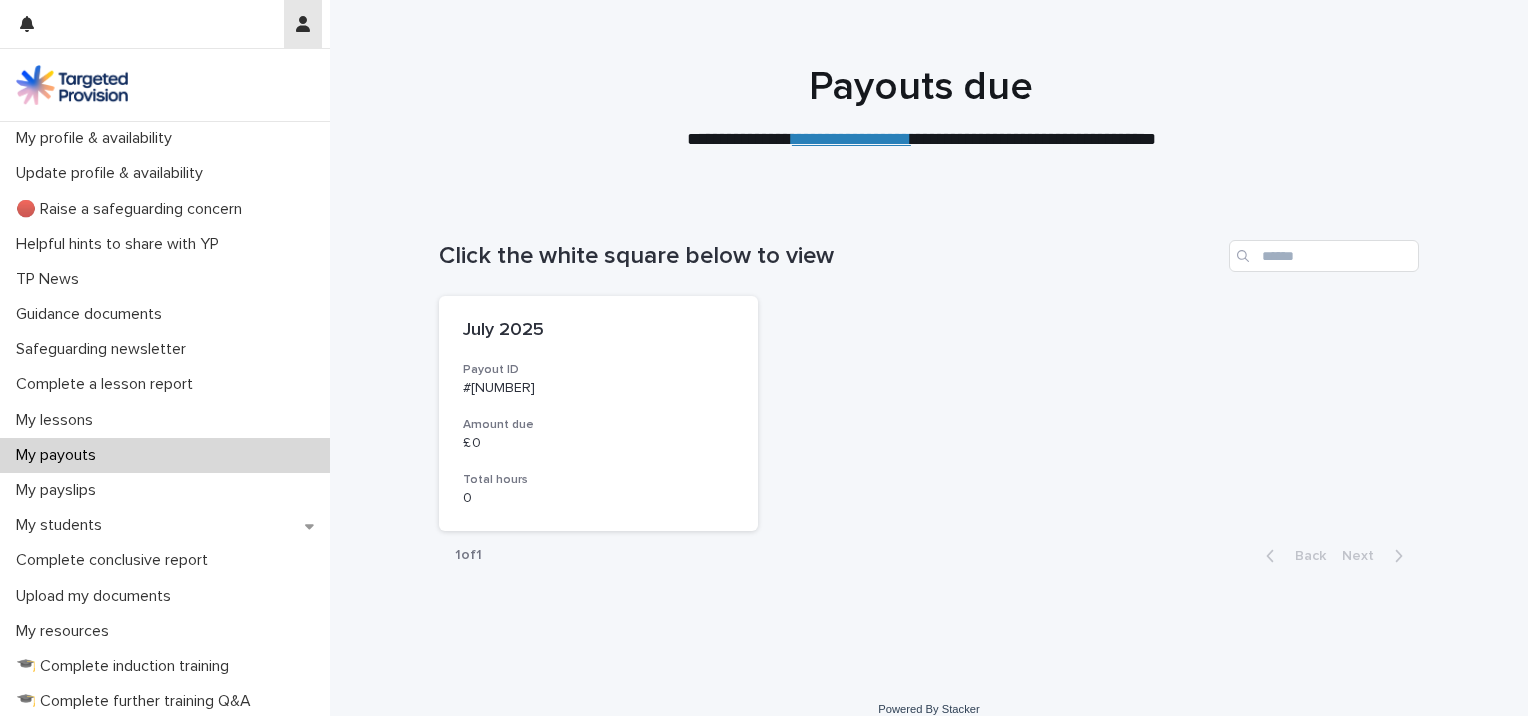 click 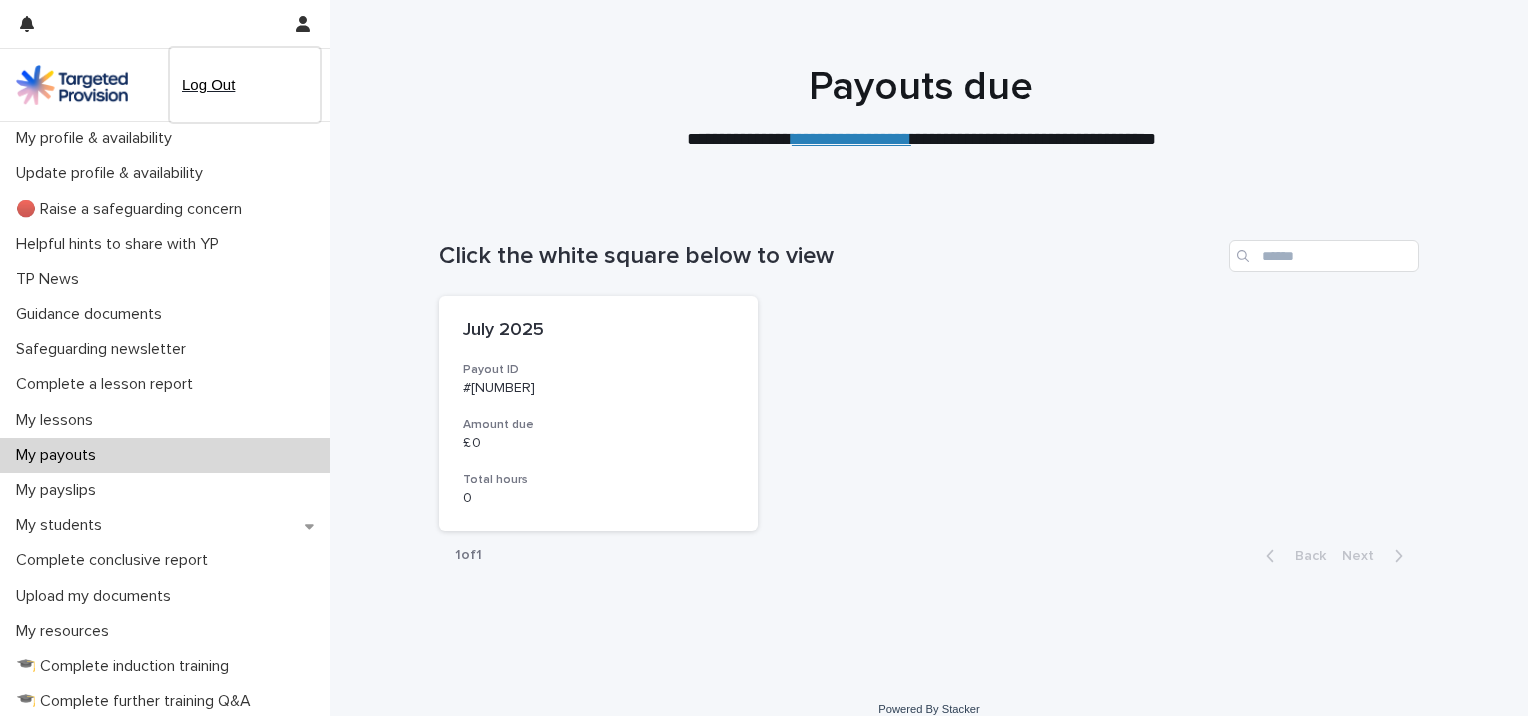 click on "Log Out" at bounding box center [245, 85] 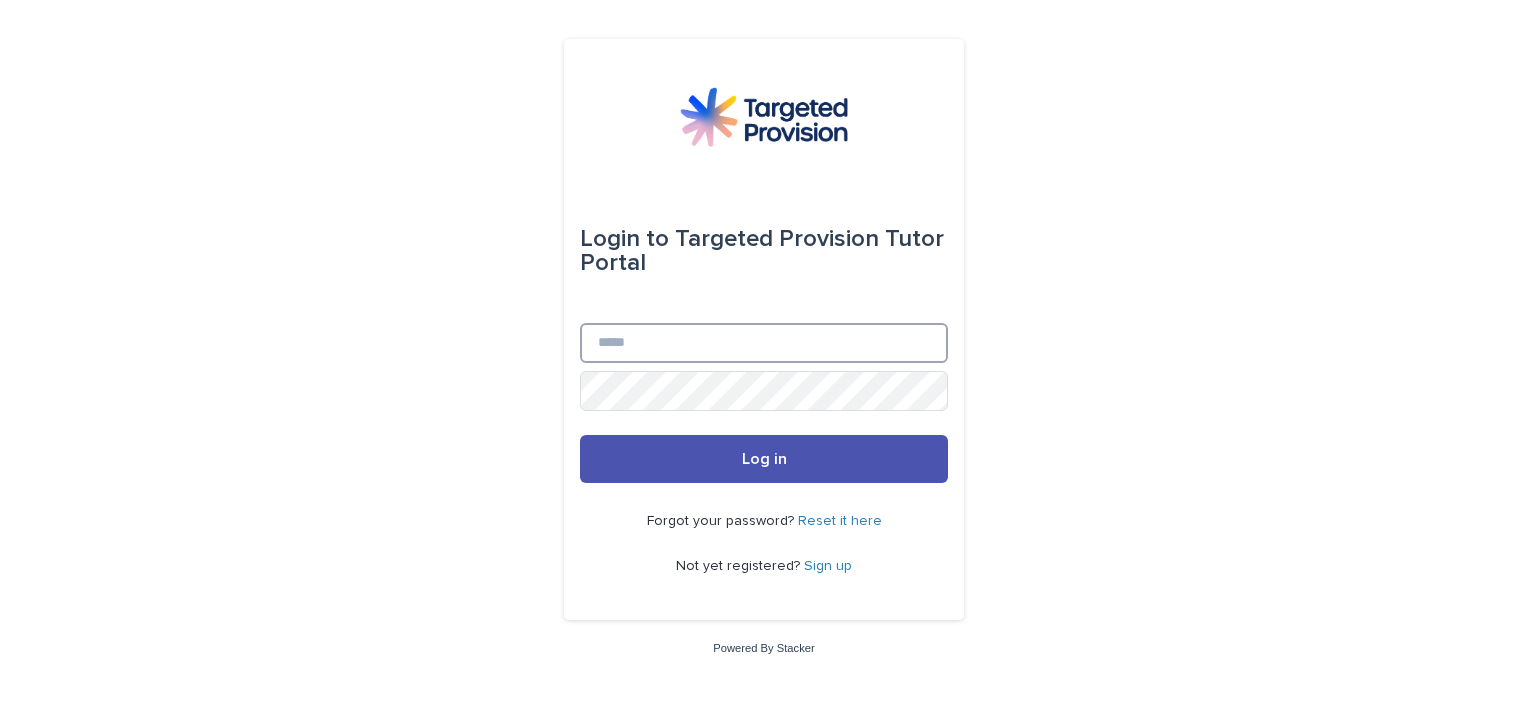 type on "**********" 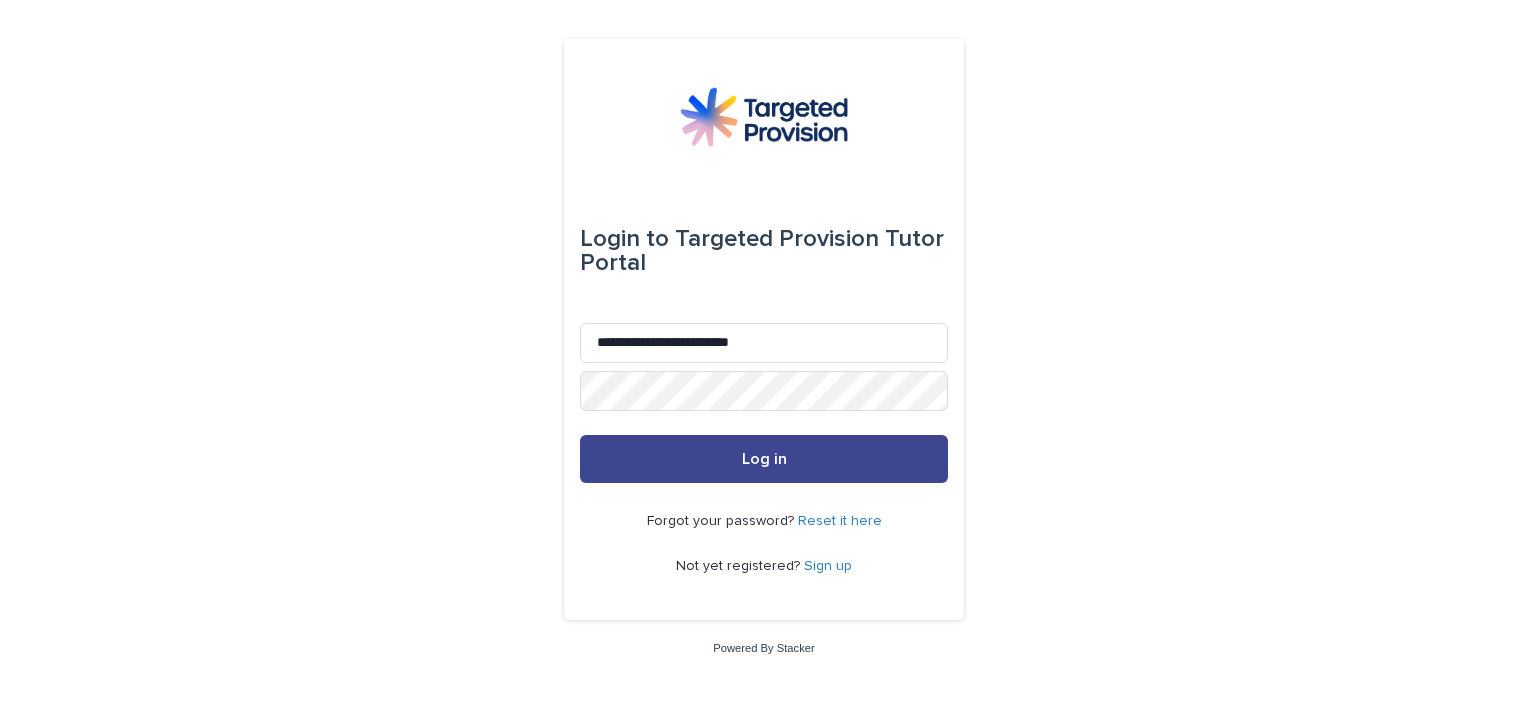click on "Log in" at bounding box center [764, 459] 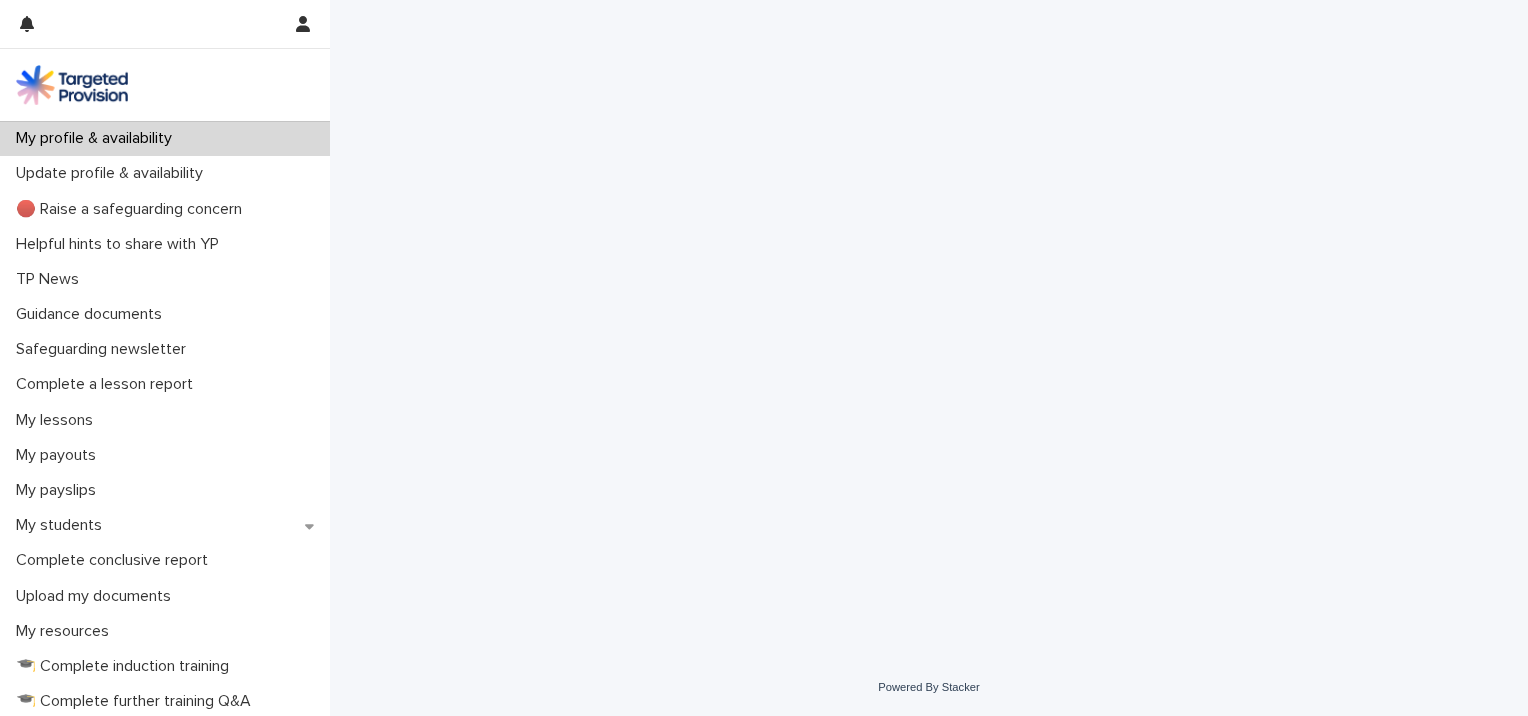scroll, scrollTop: 0, scrollLeft: 0, axis: both 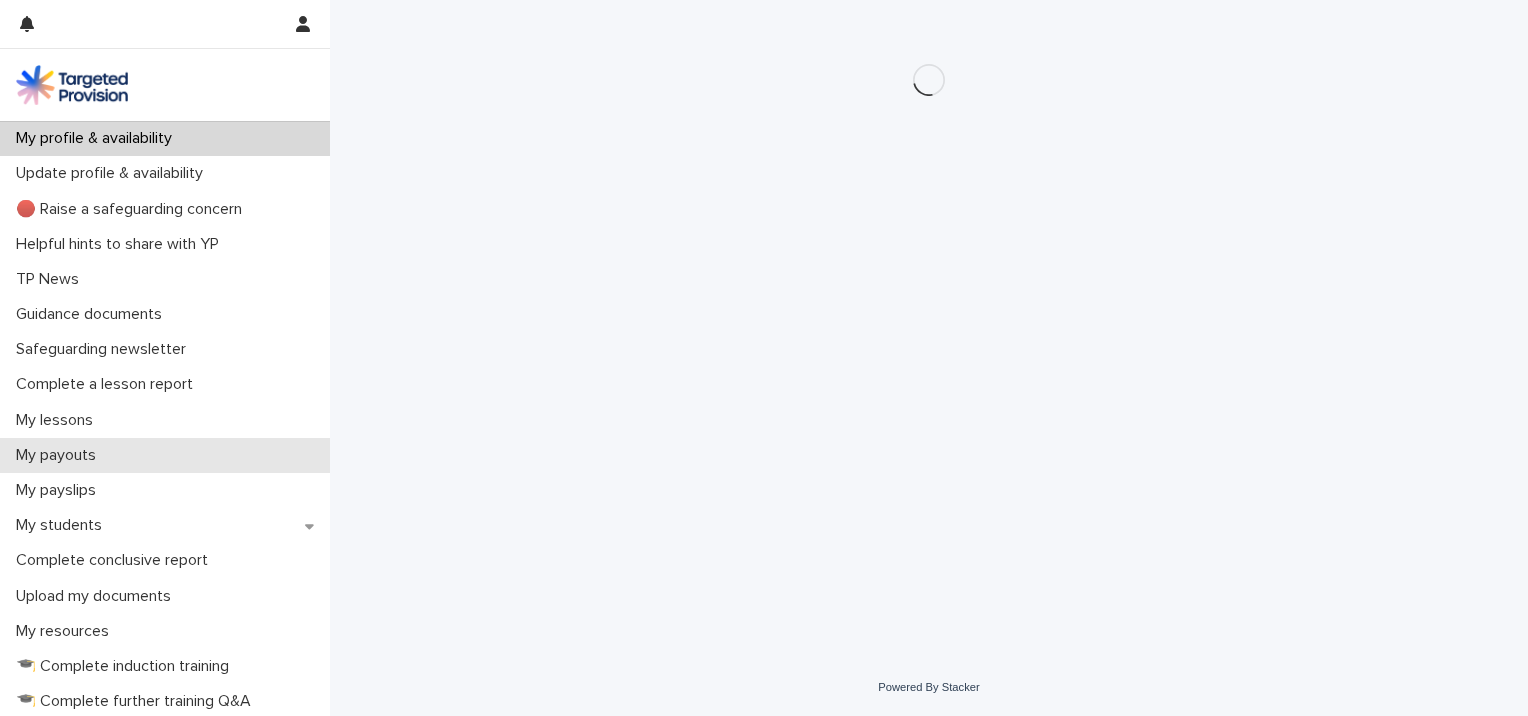 click on "My payouts" at bounding box center [165, 455] 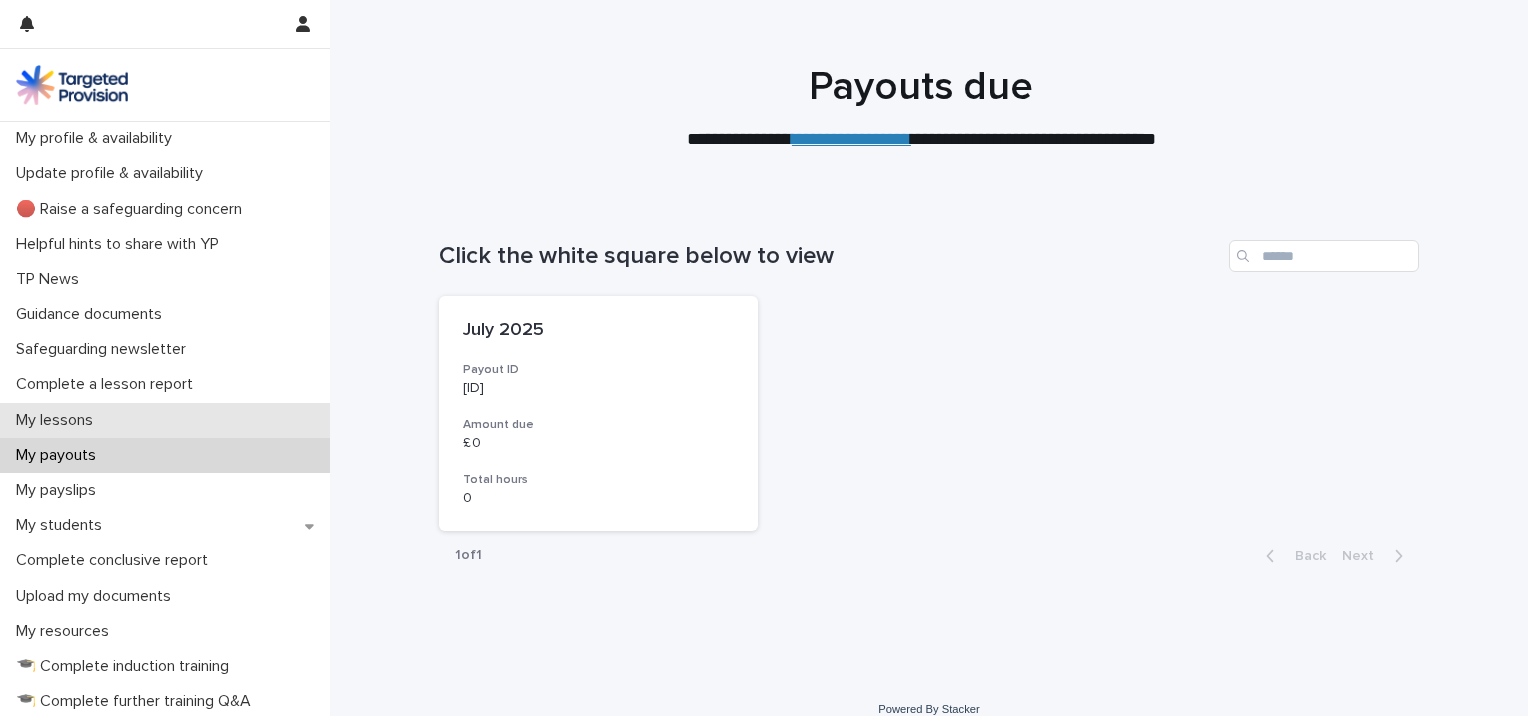 click on "My lessons" at bounding box center [58, 420] 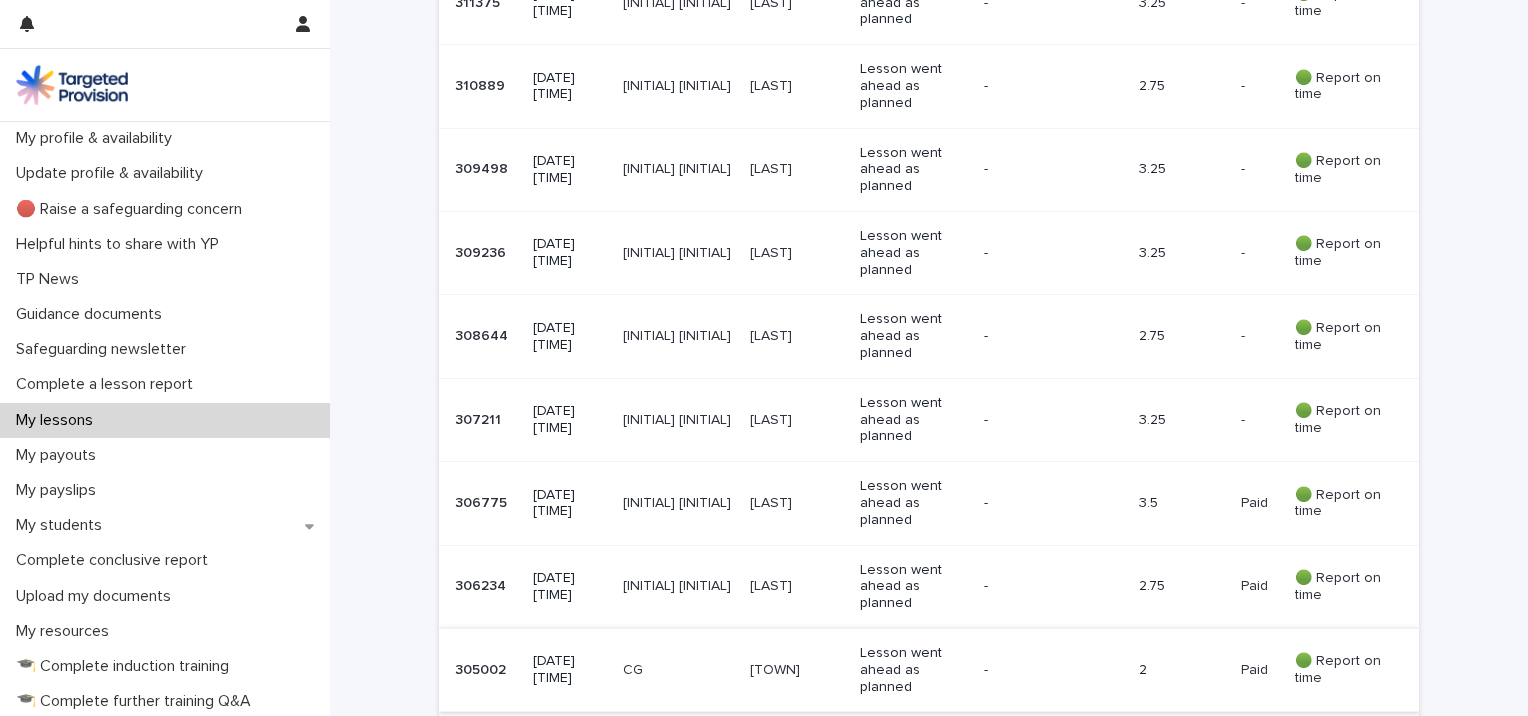 scroll, scrollTop: 800, scrollLeft: 0, axis: vertical 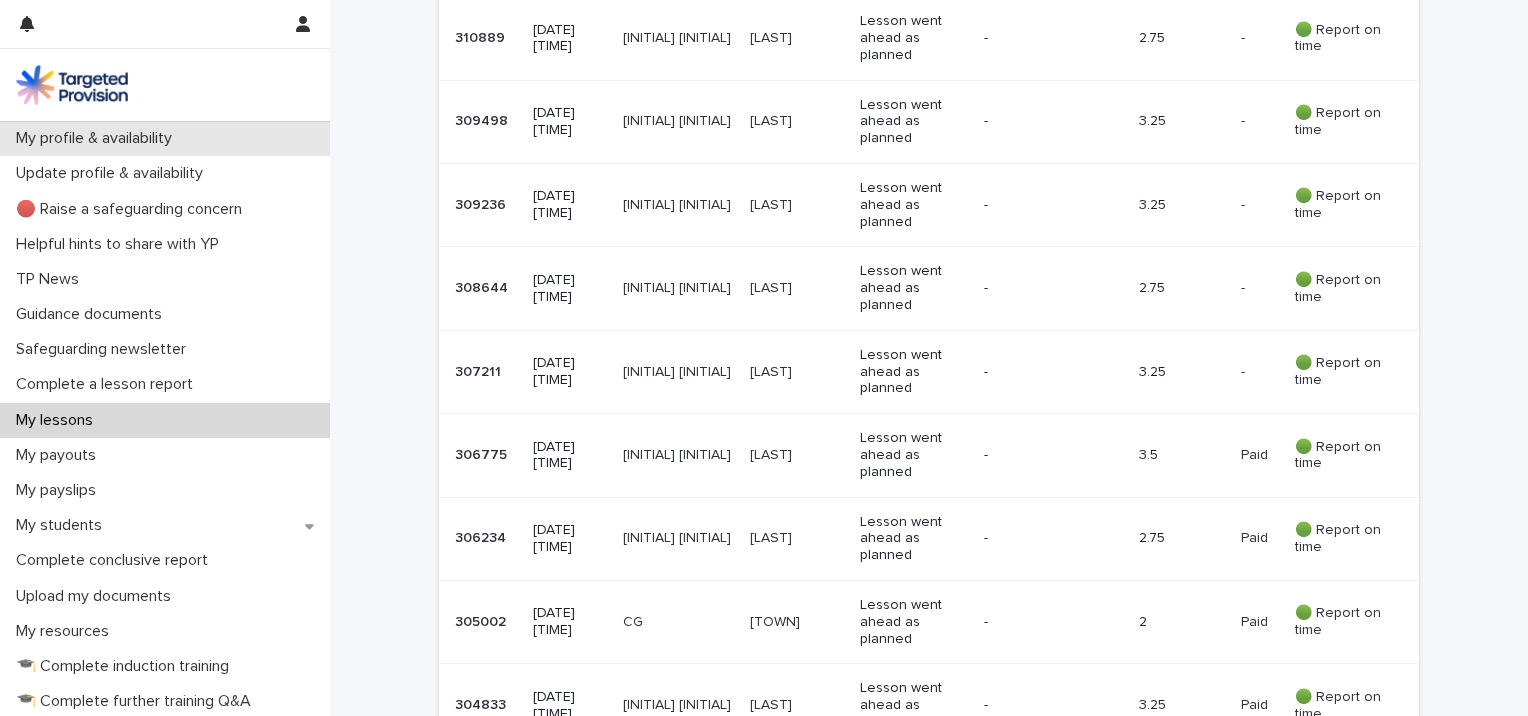 click on "My profile & availability" at bounding box center [98, 138] 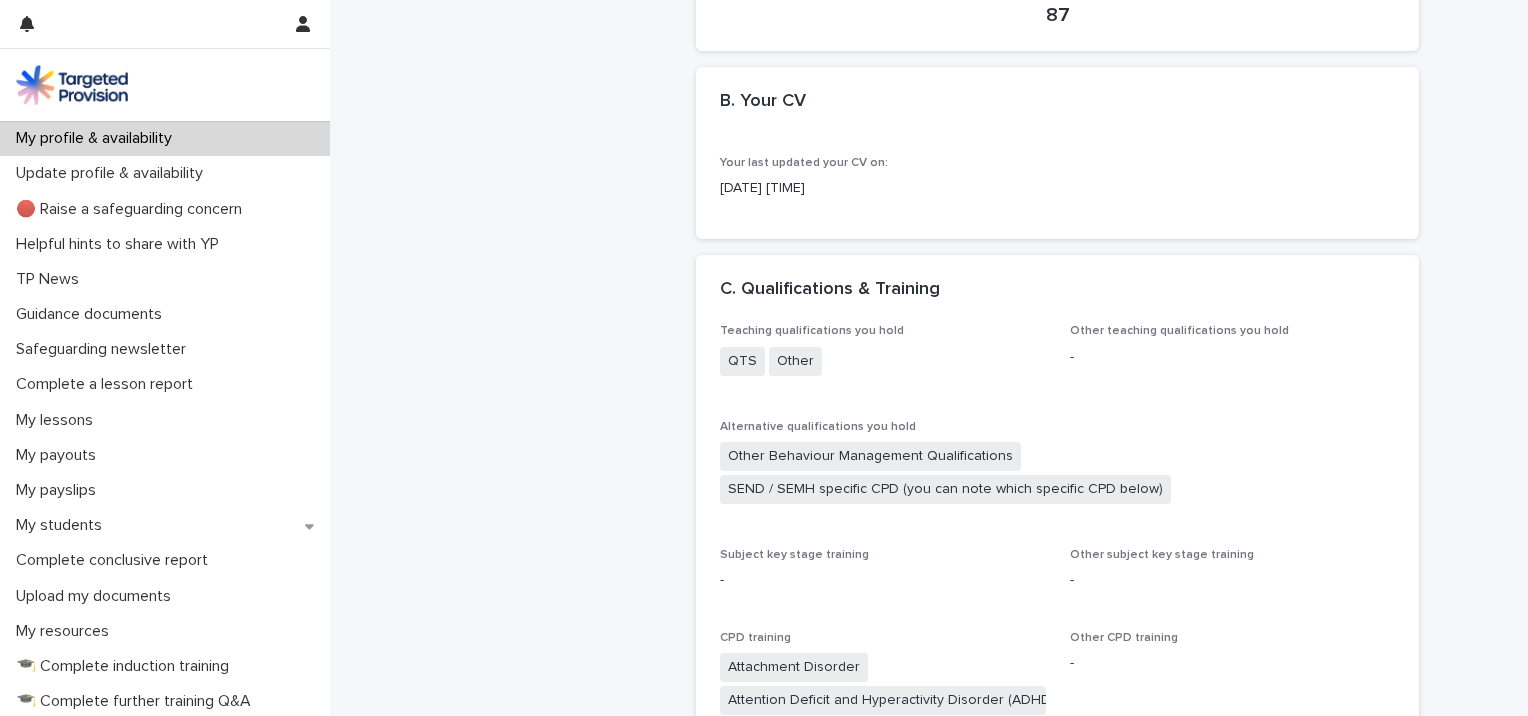 scroll, scrollTop: 0, scrollLeft: 0, axis: both 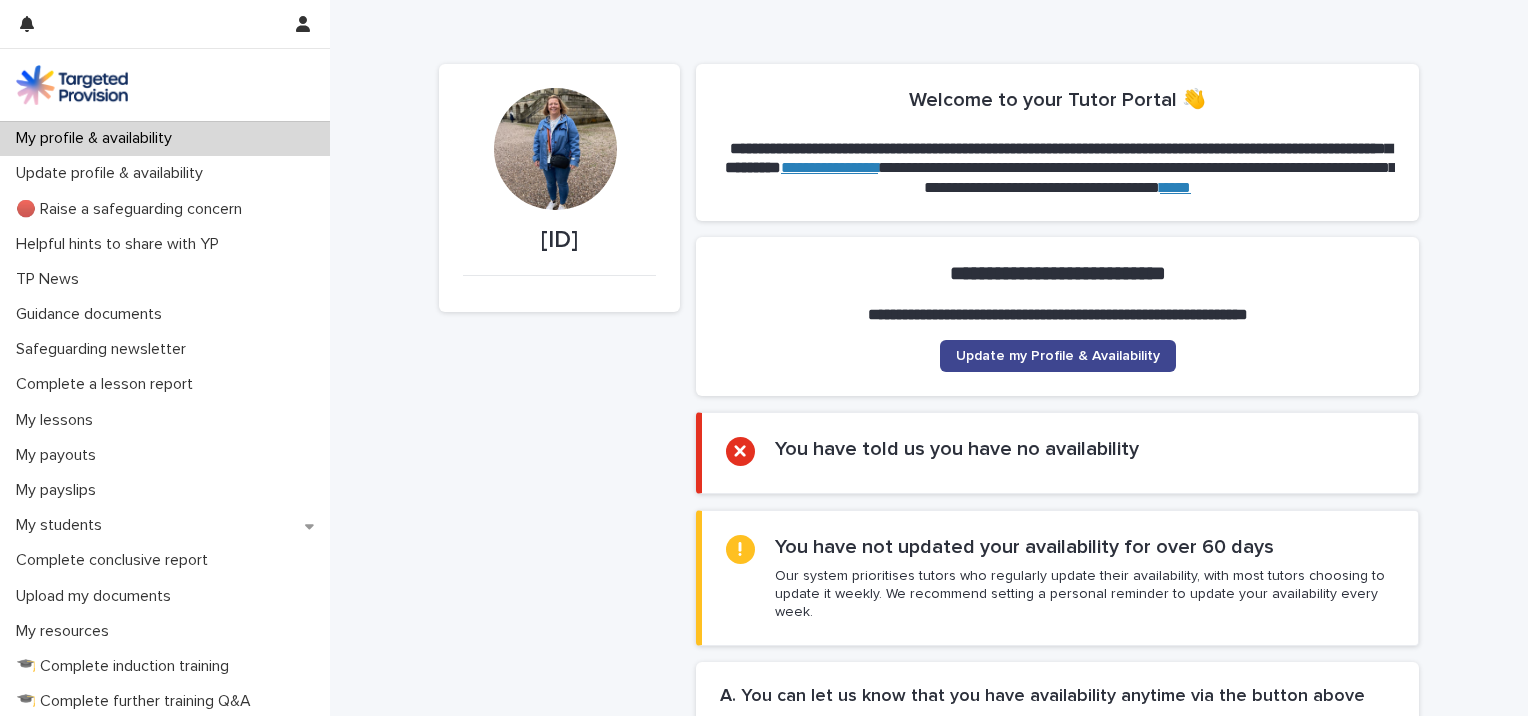 click on "Update my Profile & Availability" 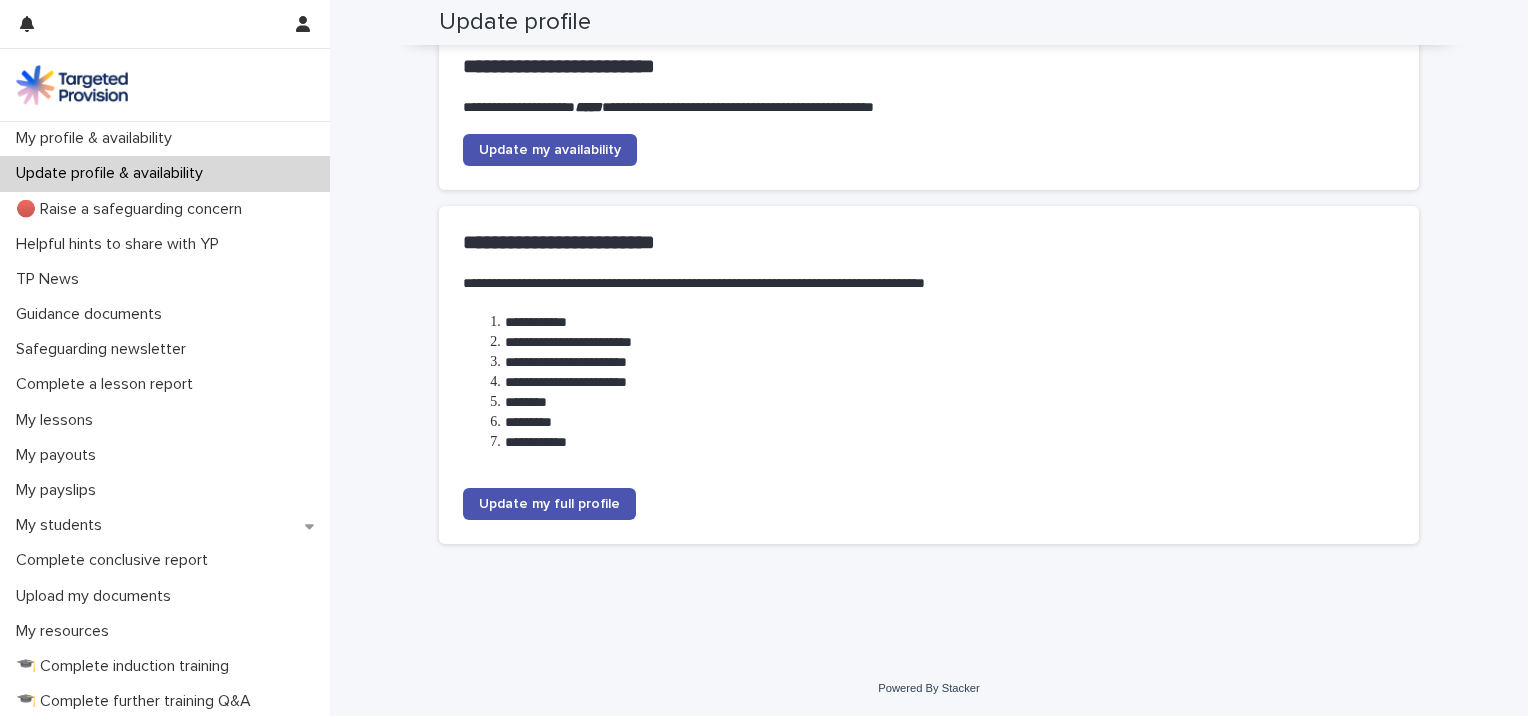 scroll, scrollTop: 0, scrollLeft: 0, axis: both 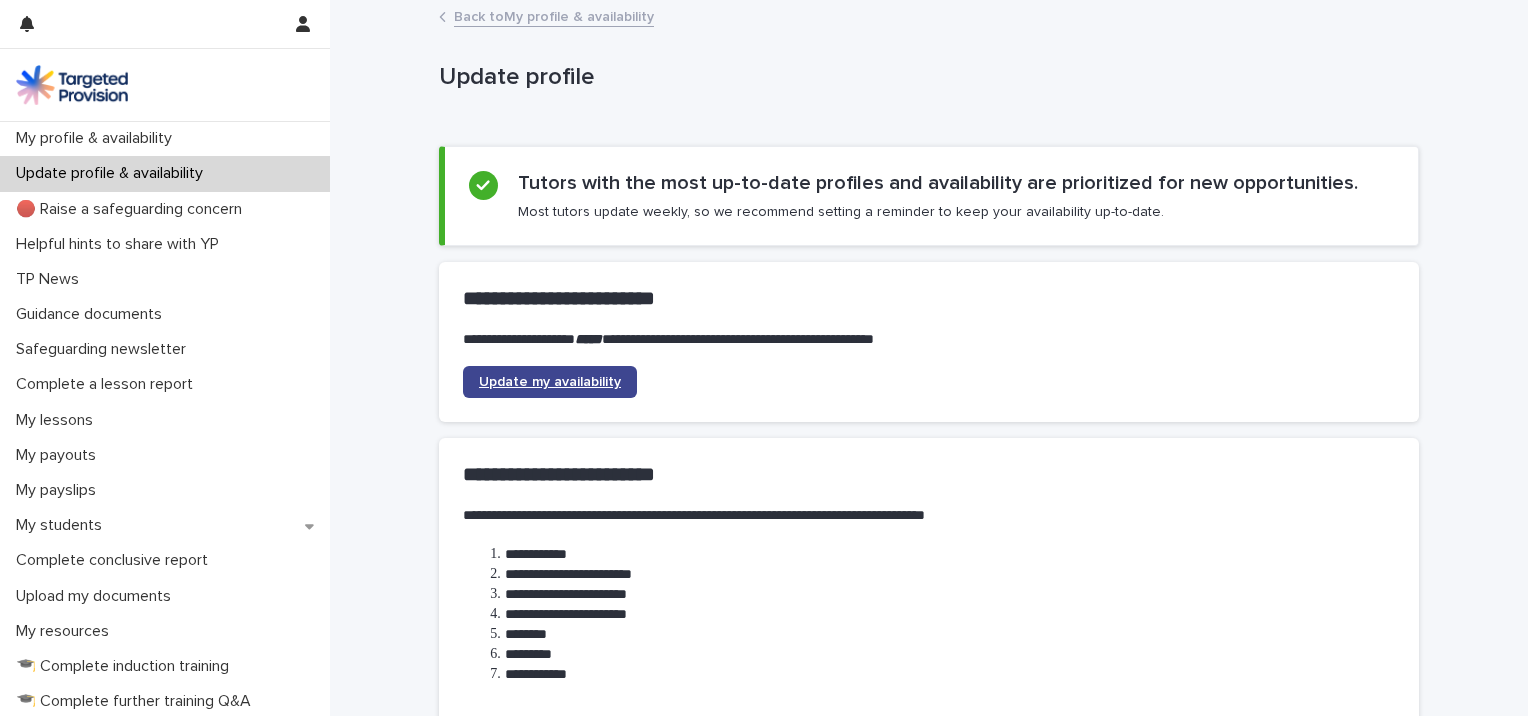 click on "Update my availability" at bounding box center (550, 382) 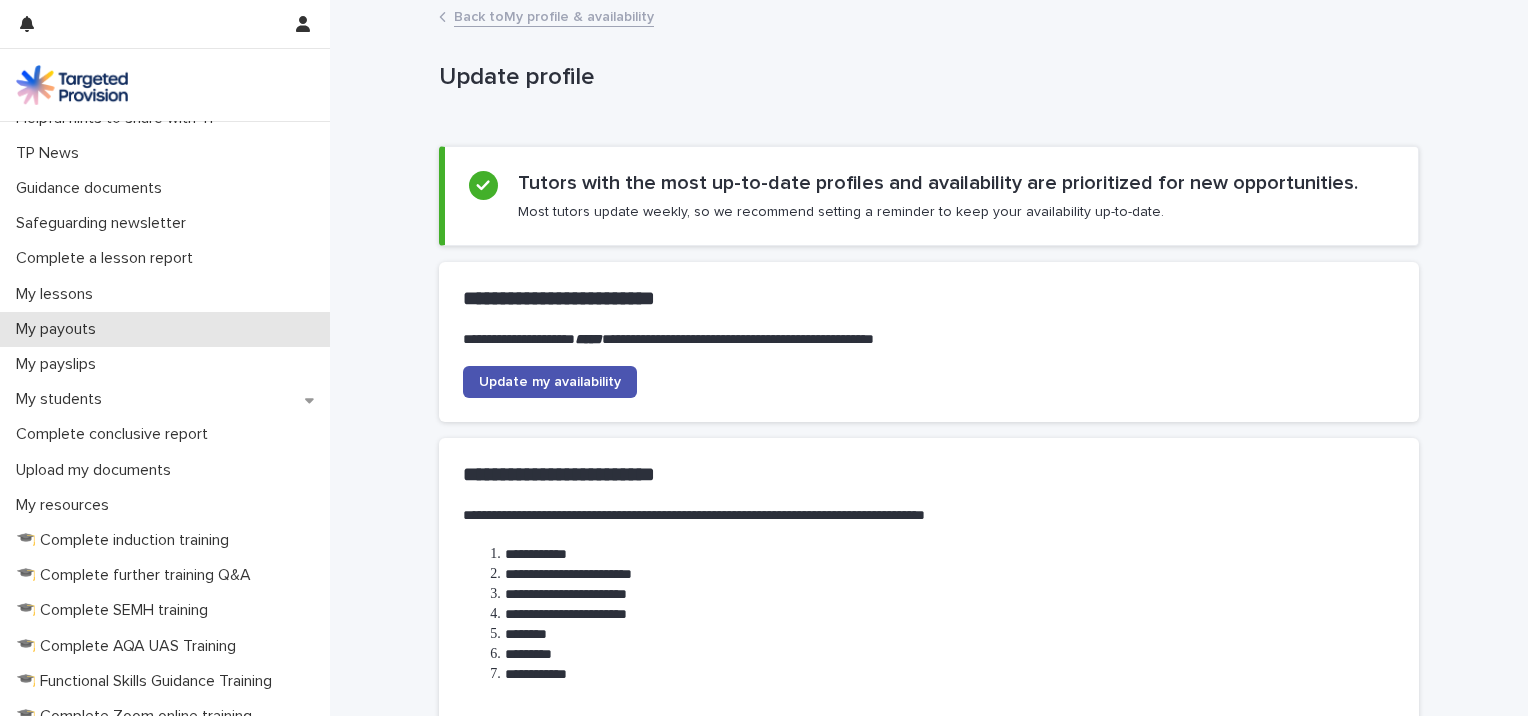 scroll, scrollTop: 125, scrollLeft: 0, axis: vertical 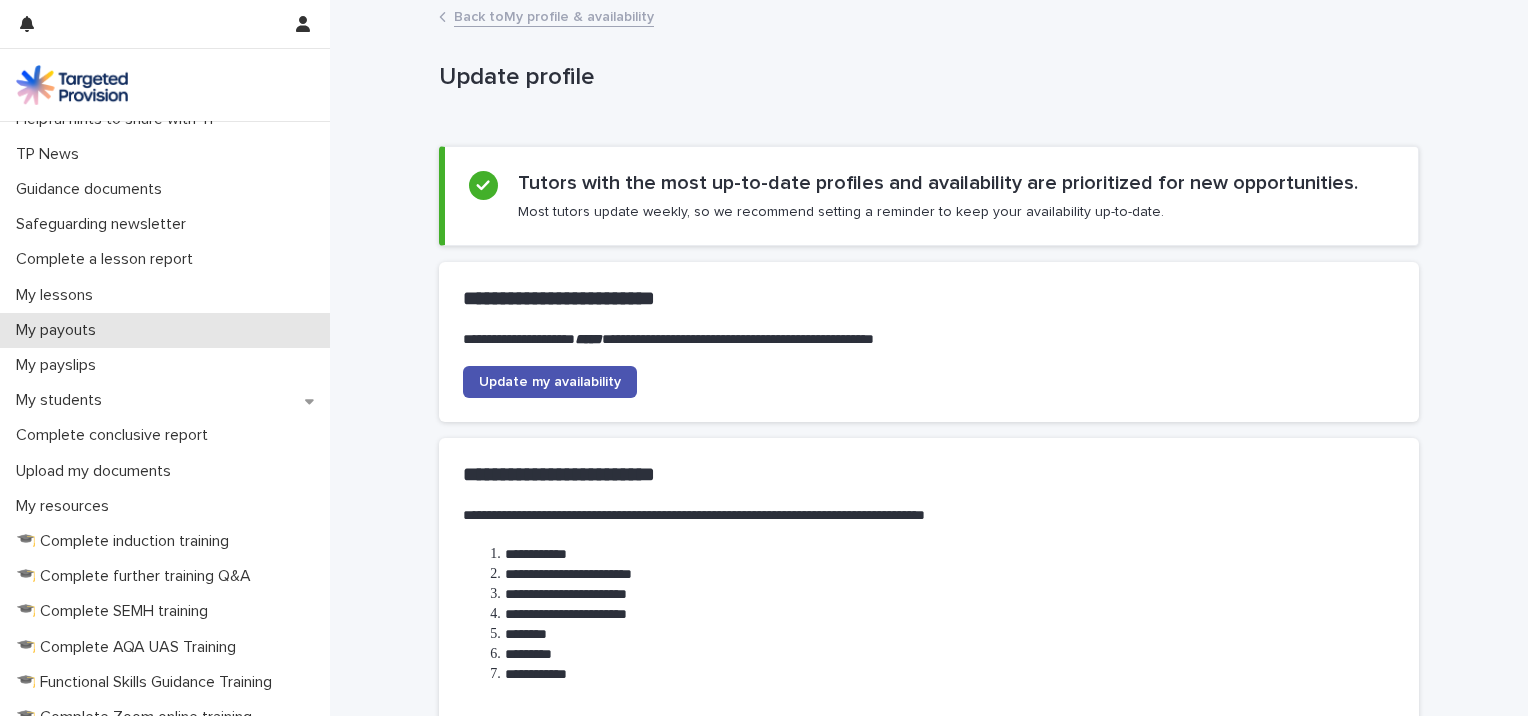 click on "My payouts" at bounding box center (60, 330) 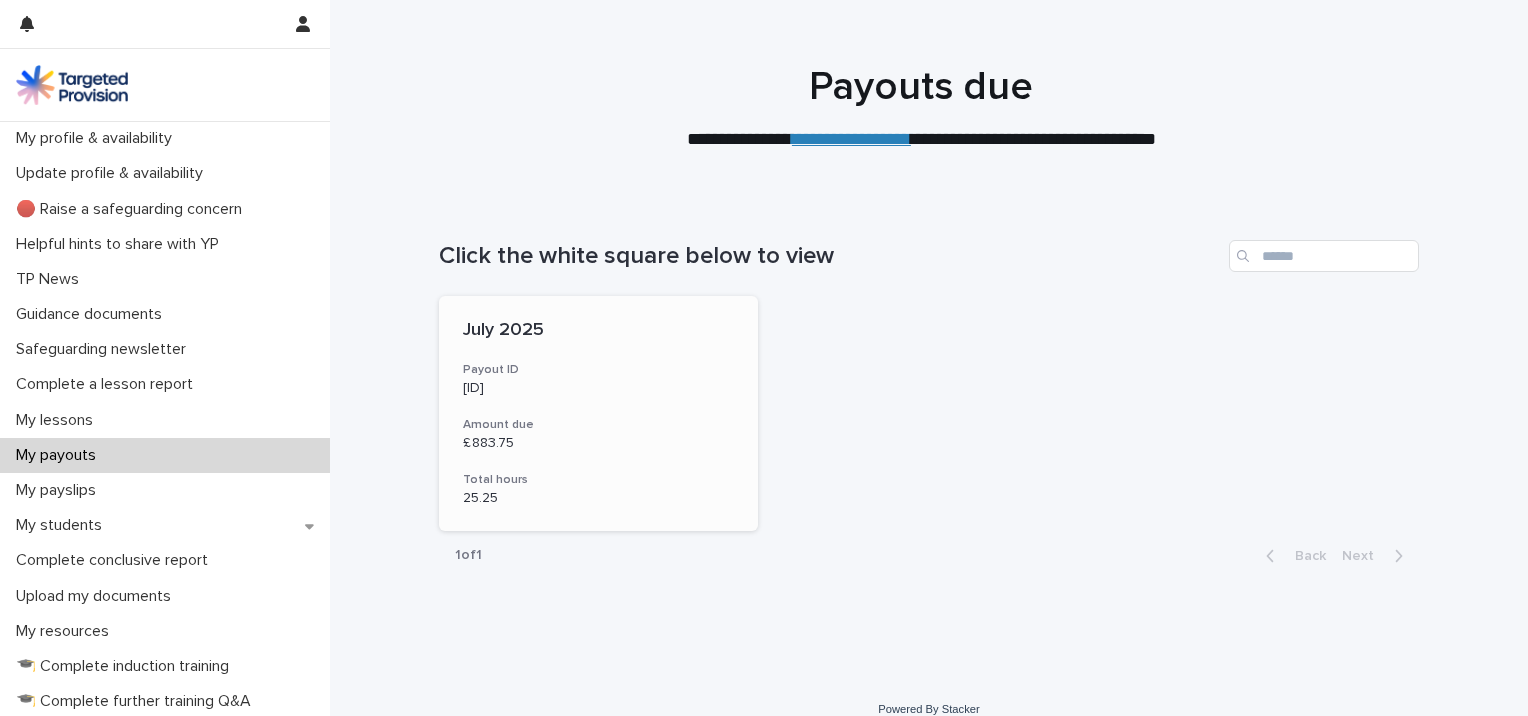 click on "July 2025 Payout ID #12319768 Amount due £ 883.75 Total hours 25.25" at bounding box center (598, 413) 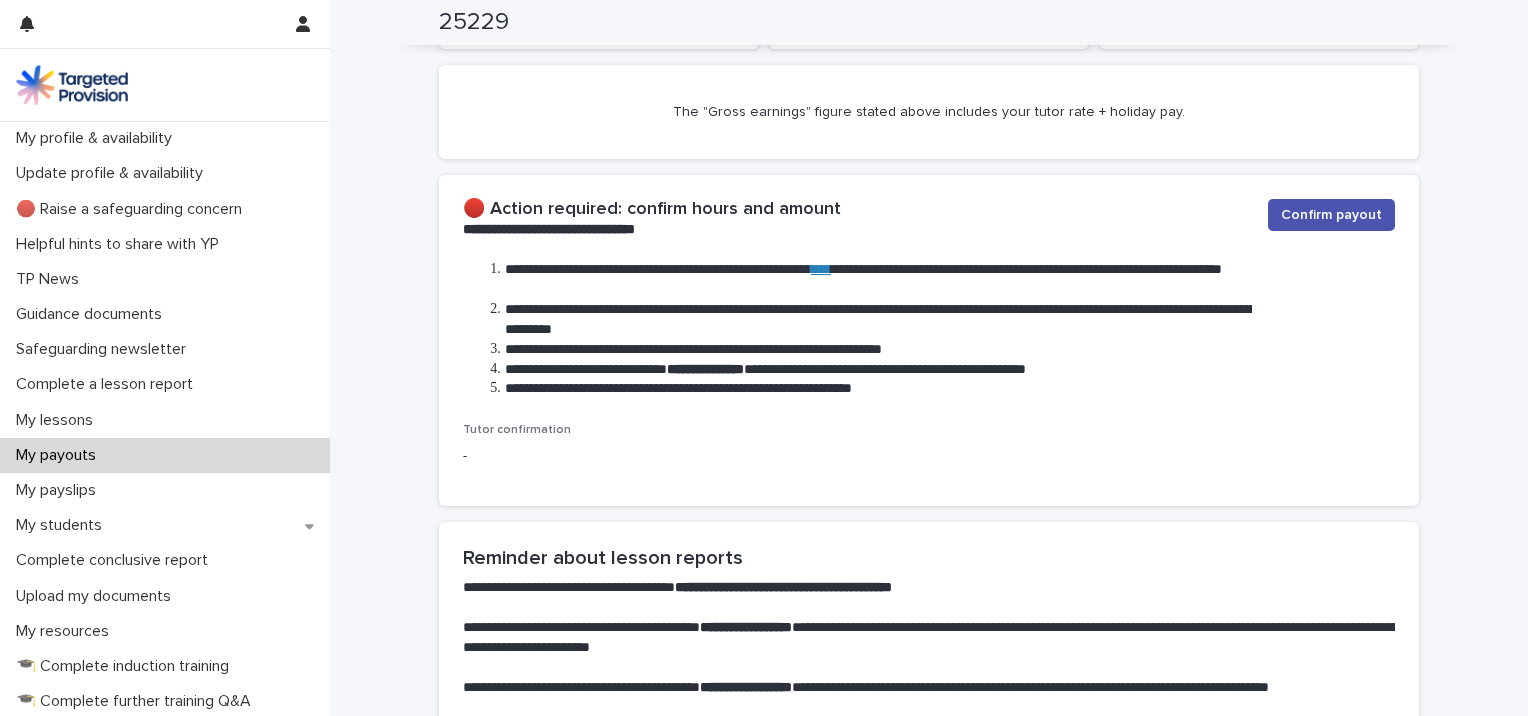 scroll, scrollTop: 0, scrollLeft: 0, axis: both 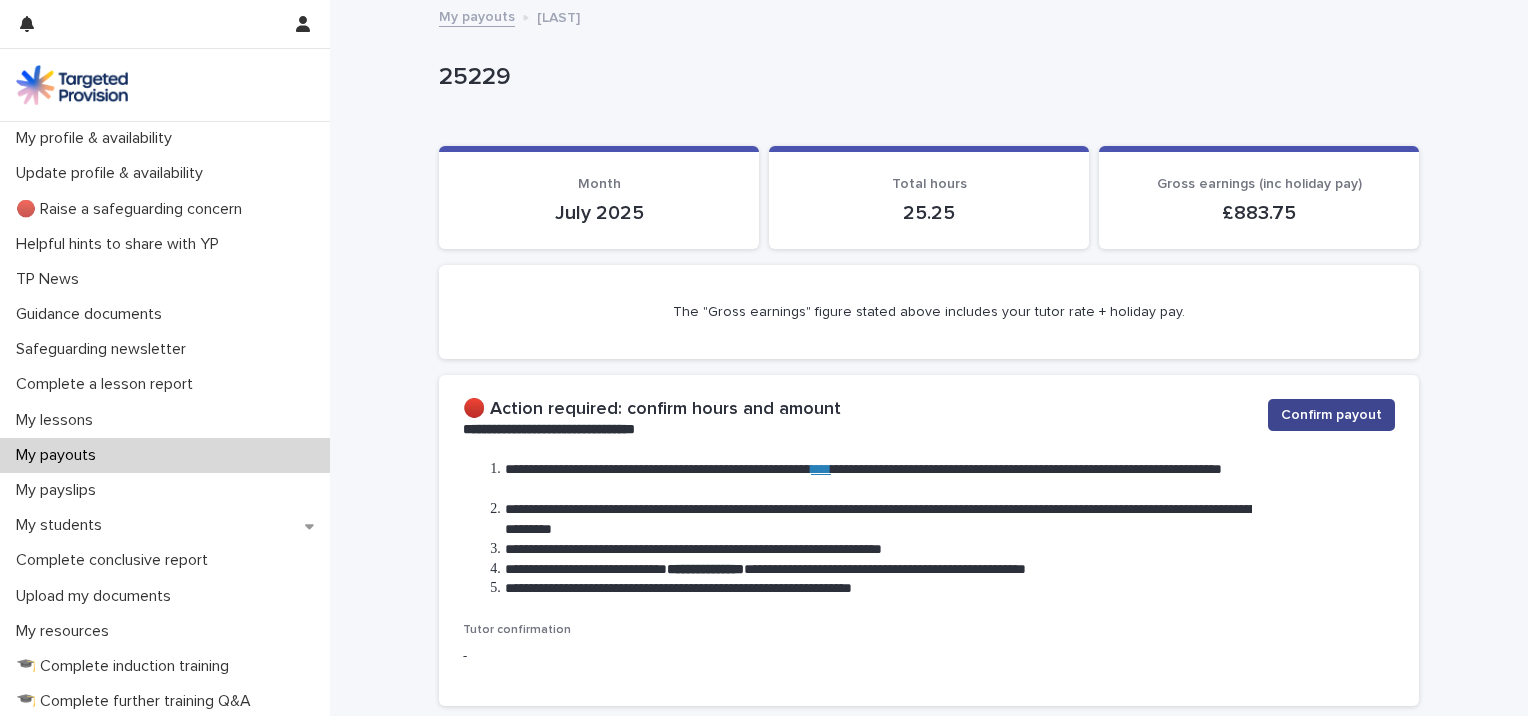 click on "Confirm payout" at bounding box center [1331, 415] 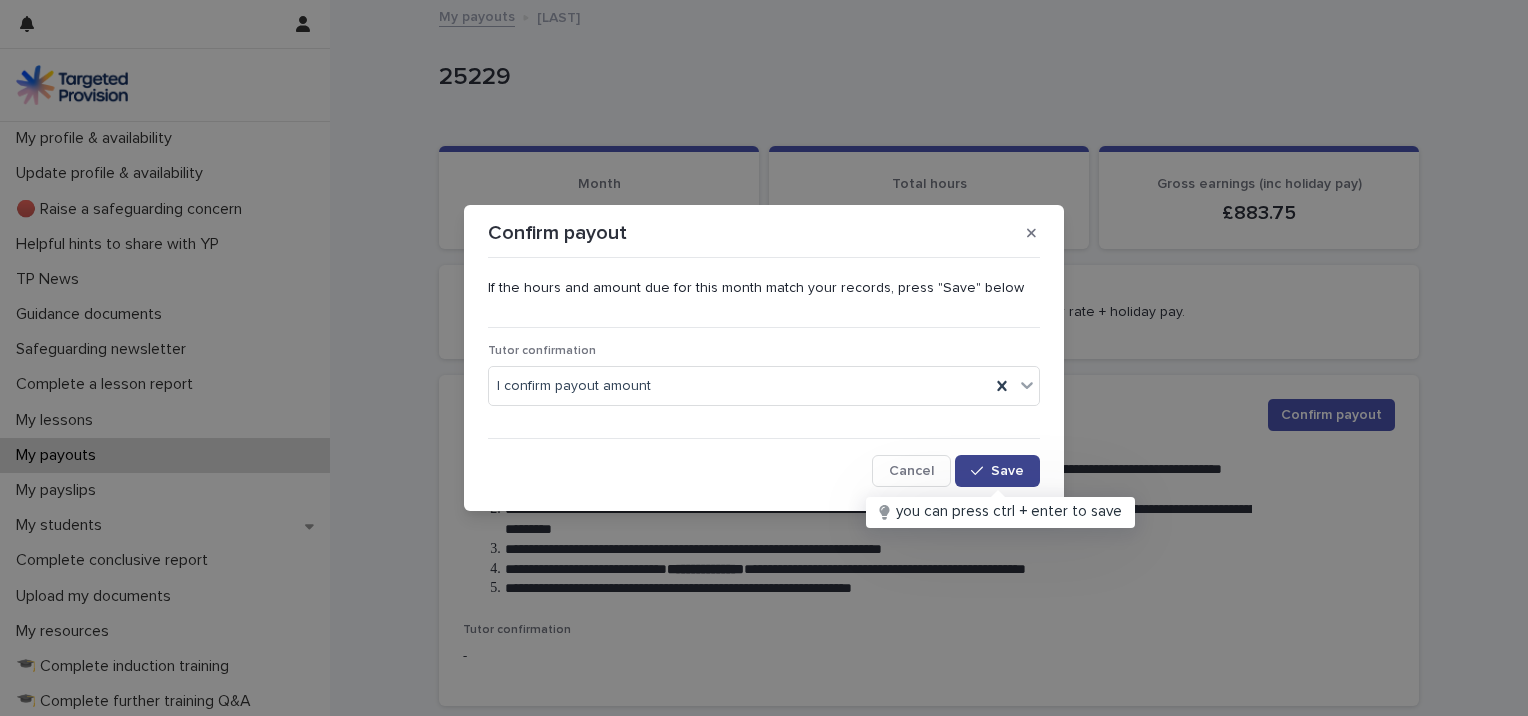 click on "Save" at bounding box center [997, 471] 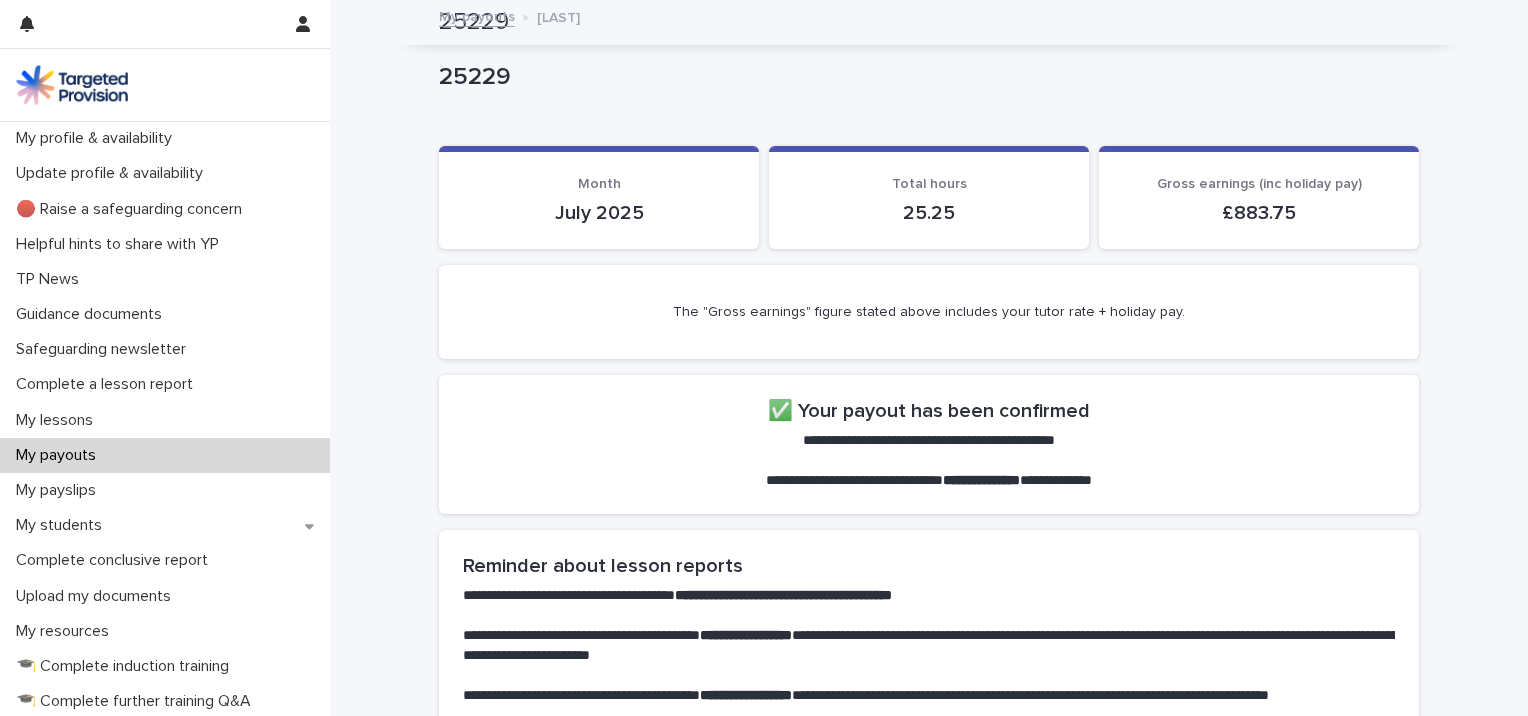 scroll, scrollTop: 0, scrollLeft: 0, axis: both 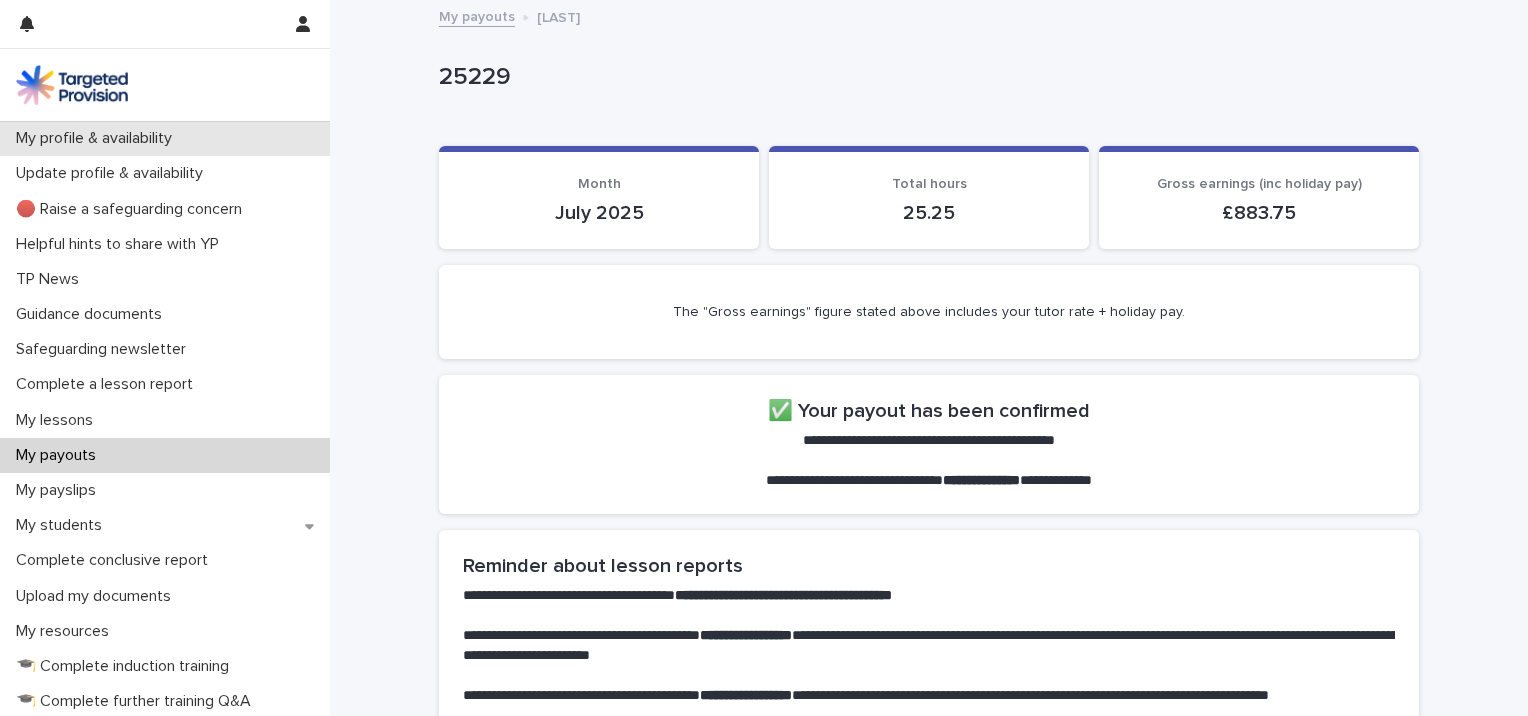 click on "My profile & availability" at bounding box center [98, 138] 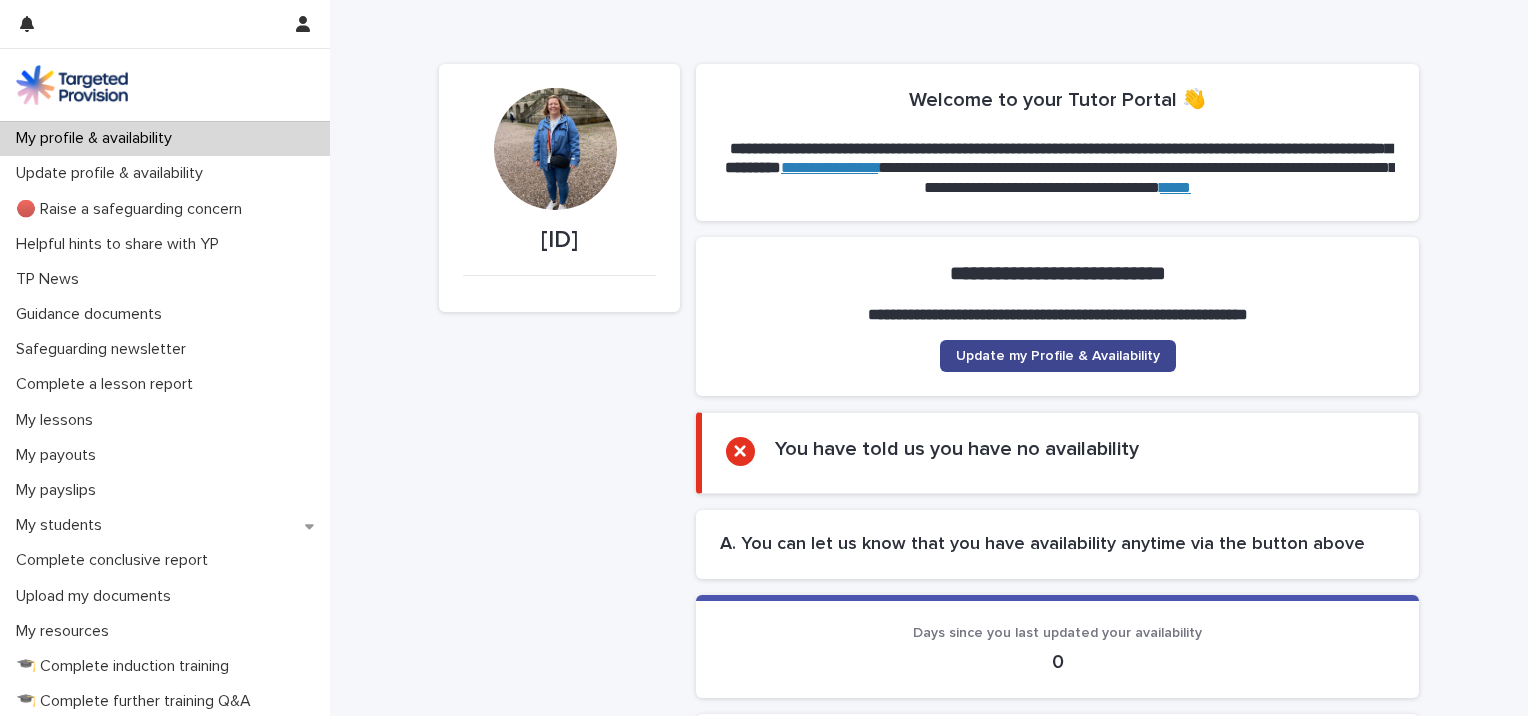 click on "Update my Profile & Availability" at bounding box center (1058, 356) 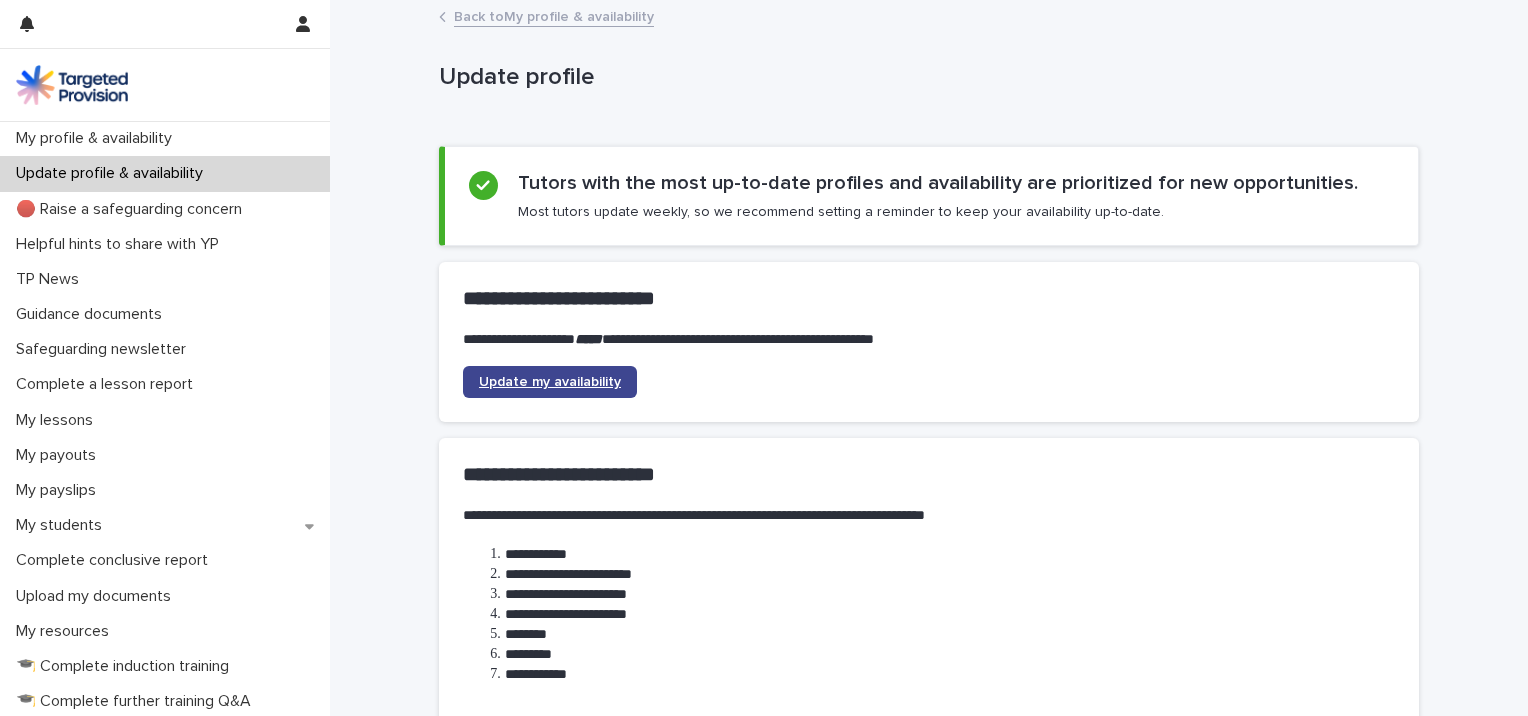 click on "Update my availability" 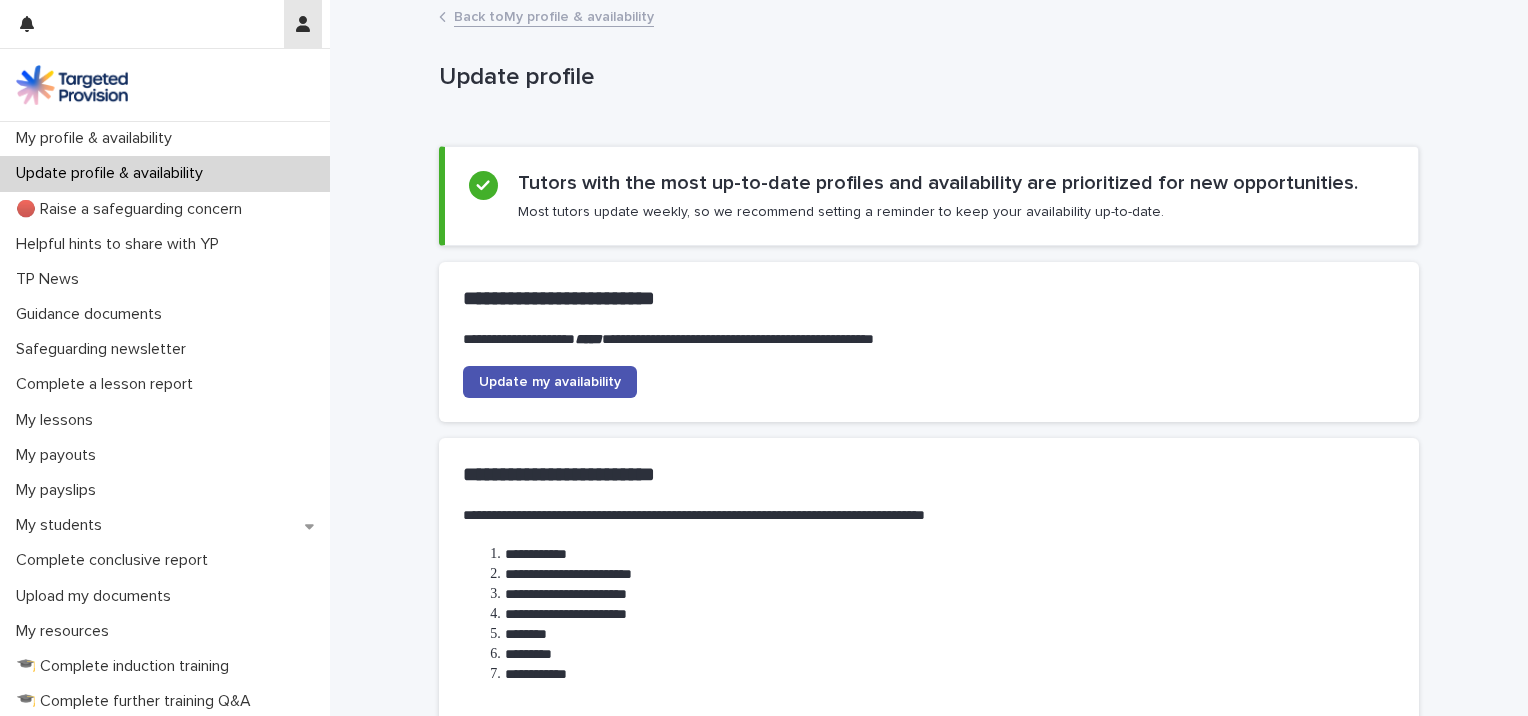 click 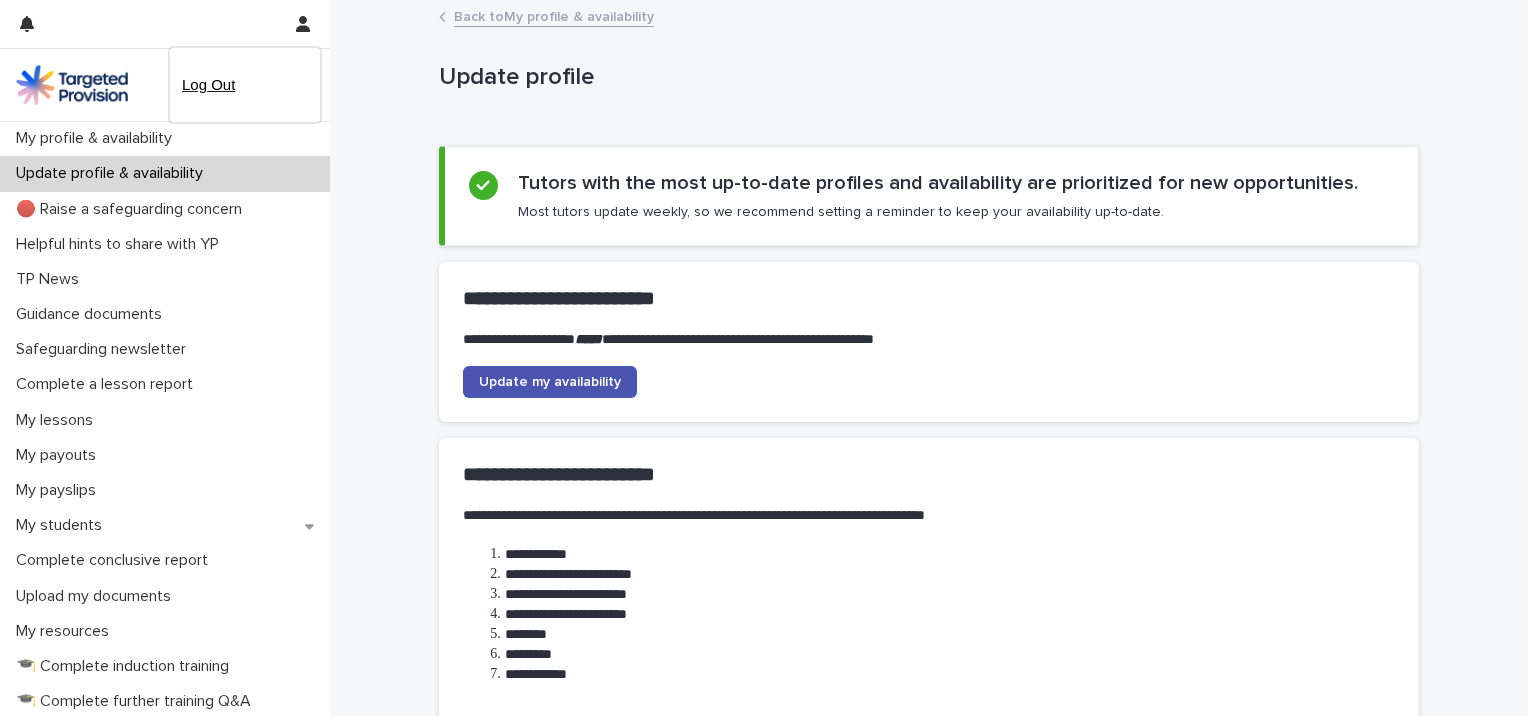 click on "Log Out" at bounding box center (245, 85) 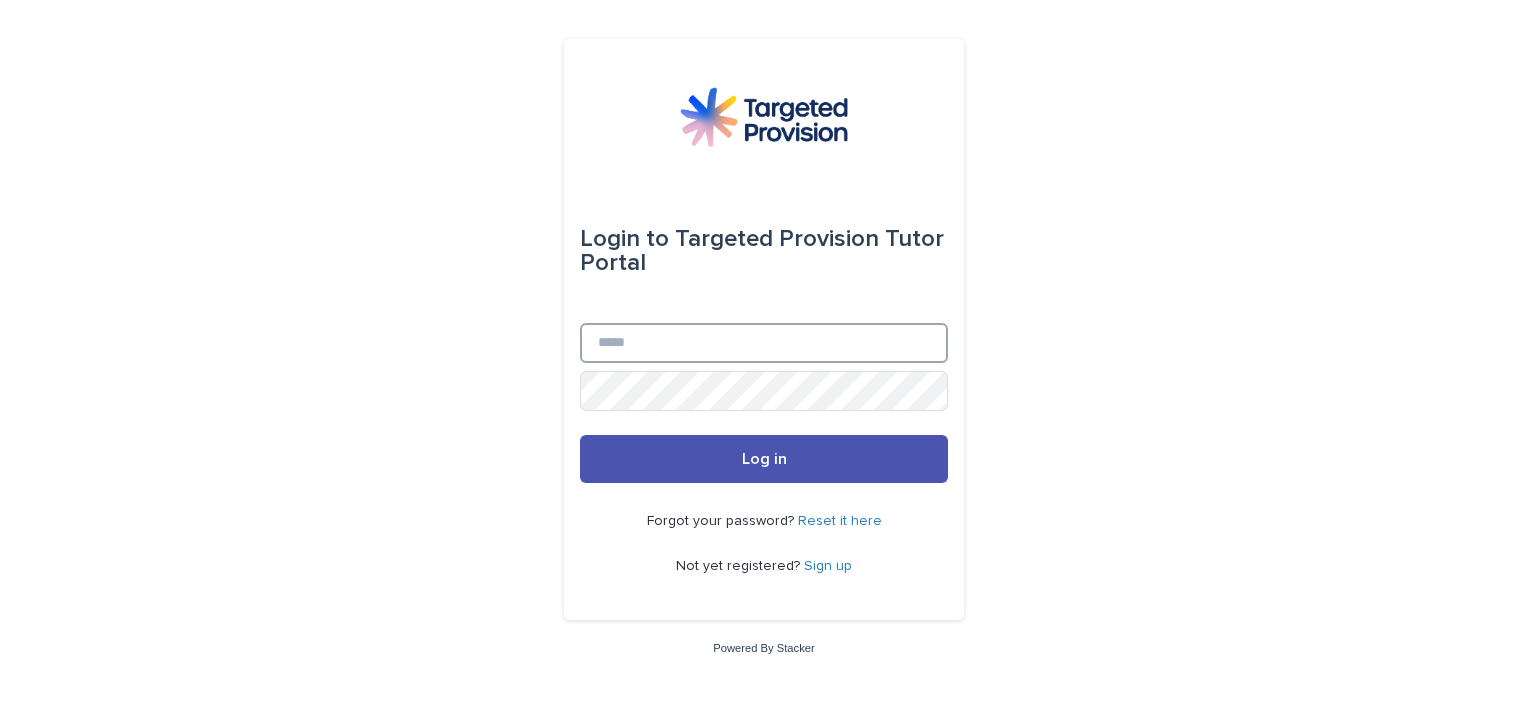 type on "**********" 